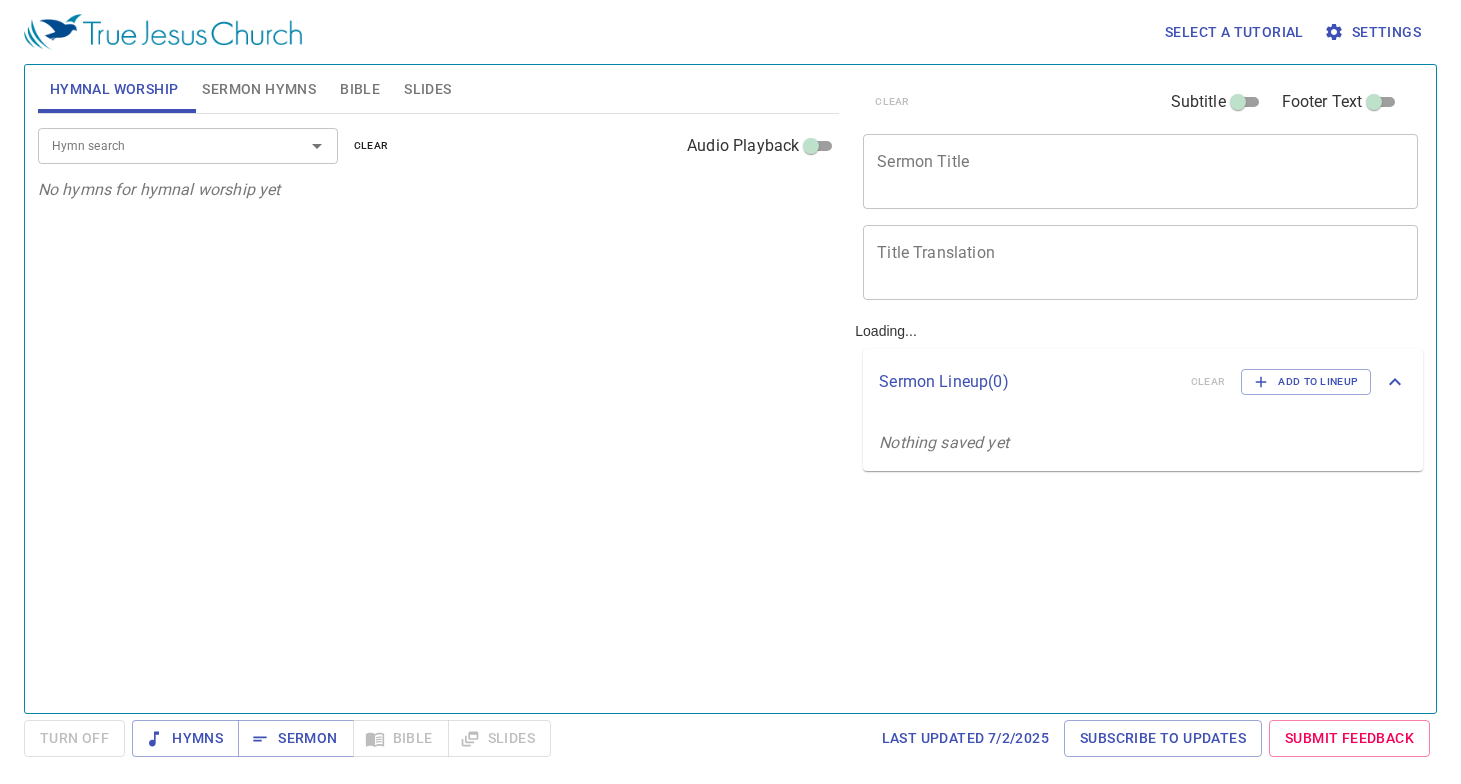 scroll, scrollTop: 0, scrollLeft: 0, axis: both 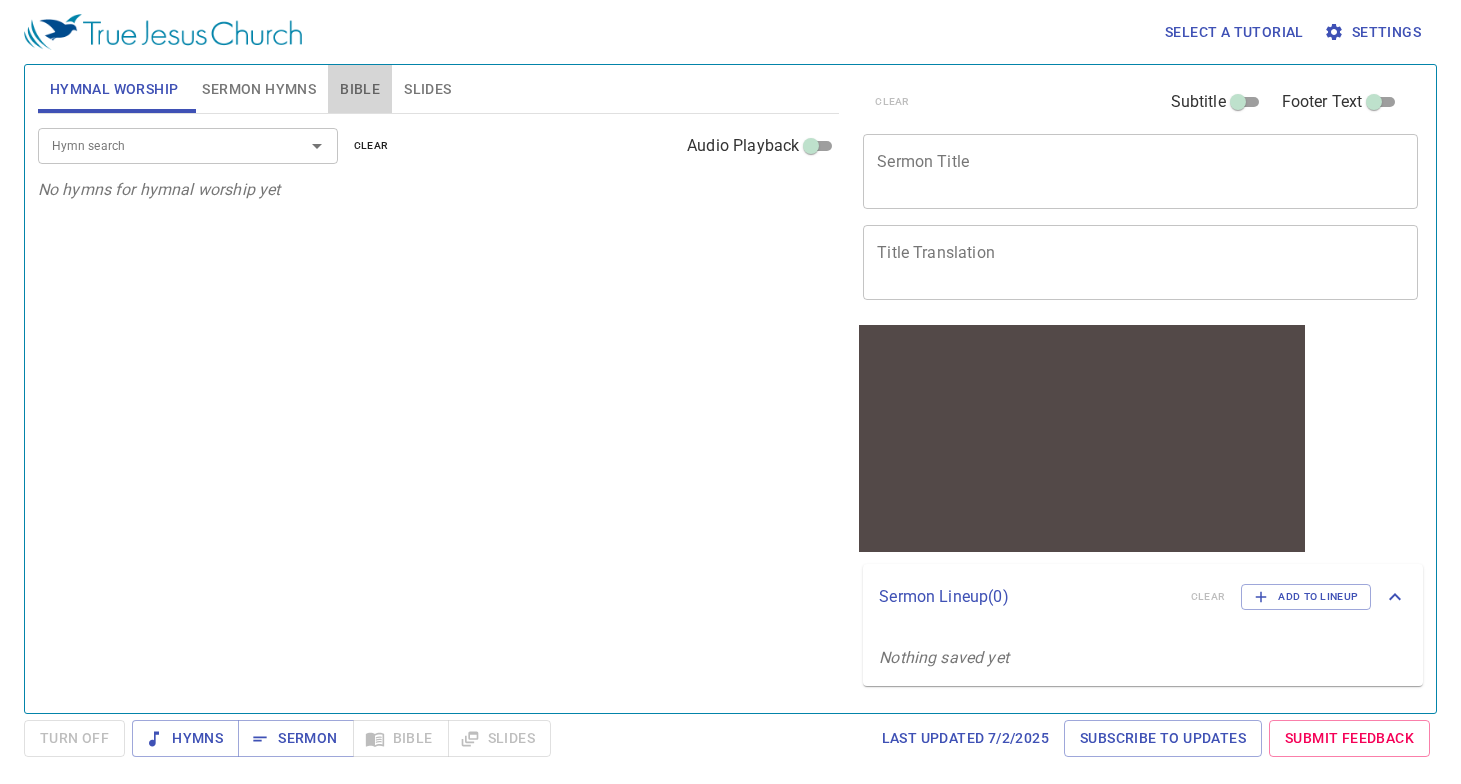 click on "Bible" at bounding box center (360, 89) 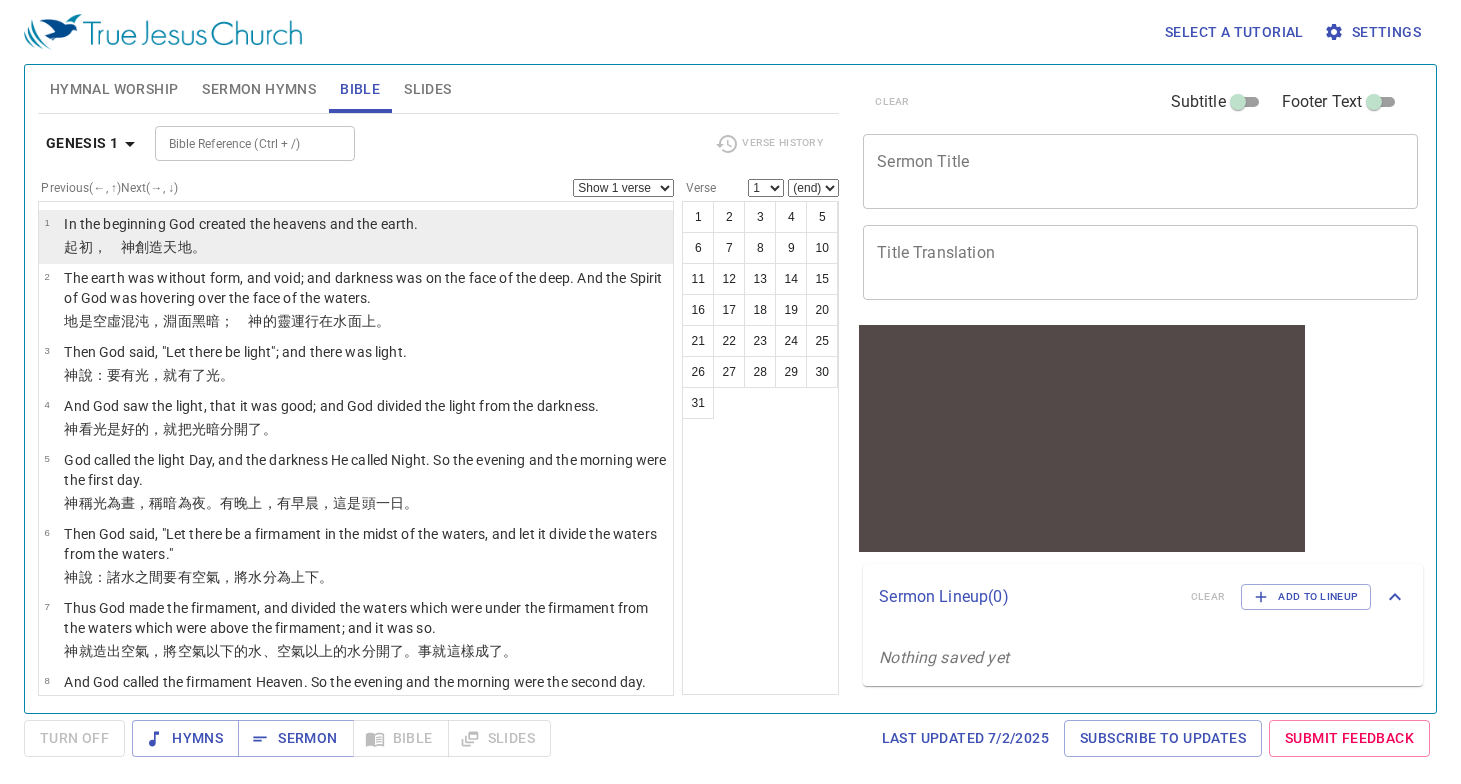 click on "地 。" at bounding box center (192, 247) 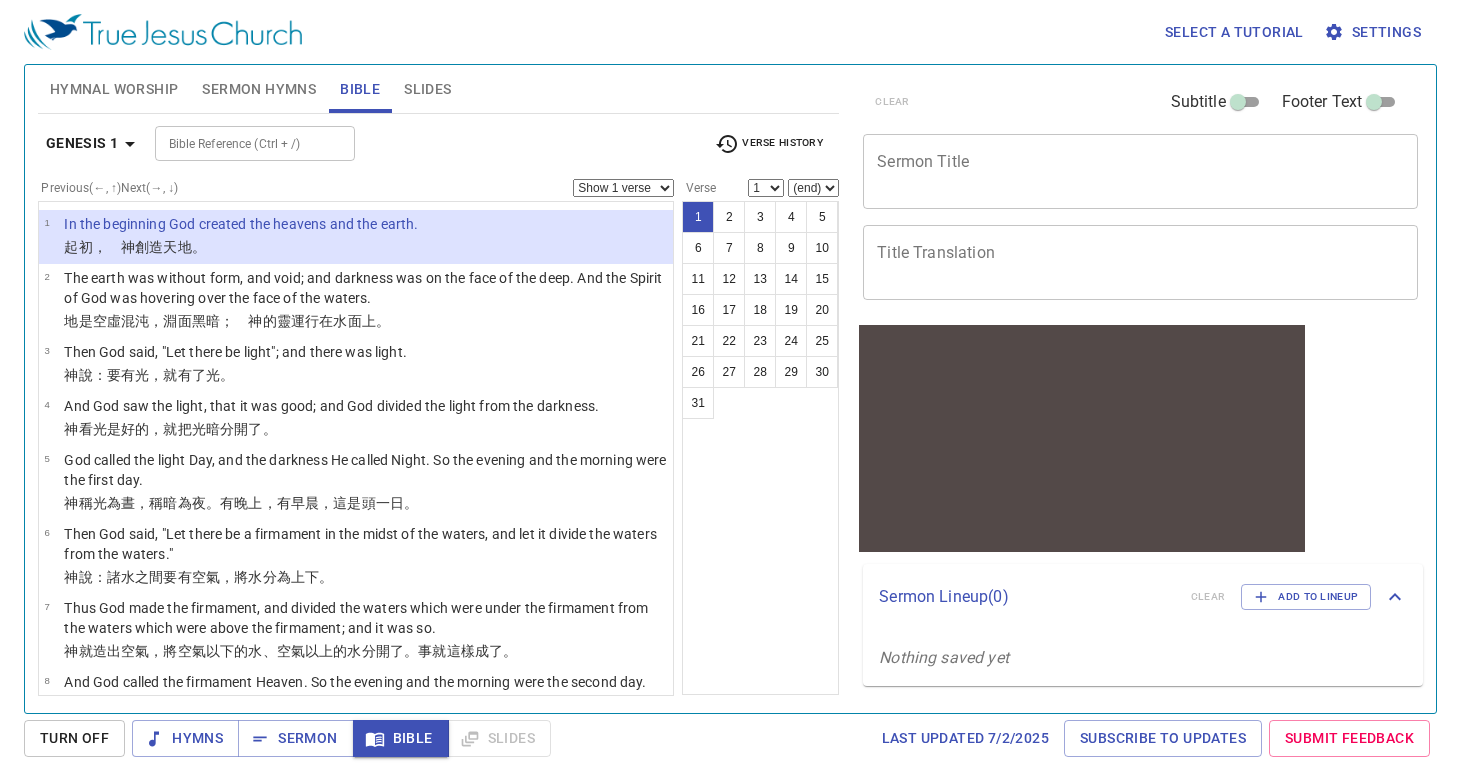 click on "Show 1 verse Show 2 verses Show 3 verses Show 4 verses Show 5 verses" at bounding box center [623, 188] 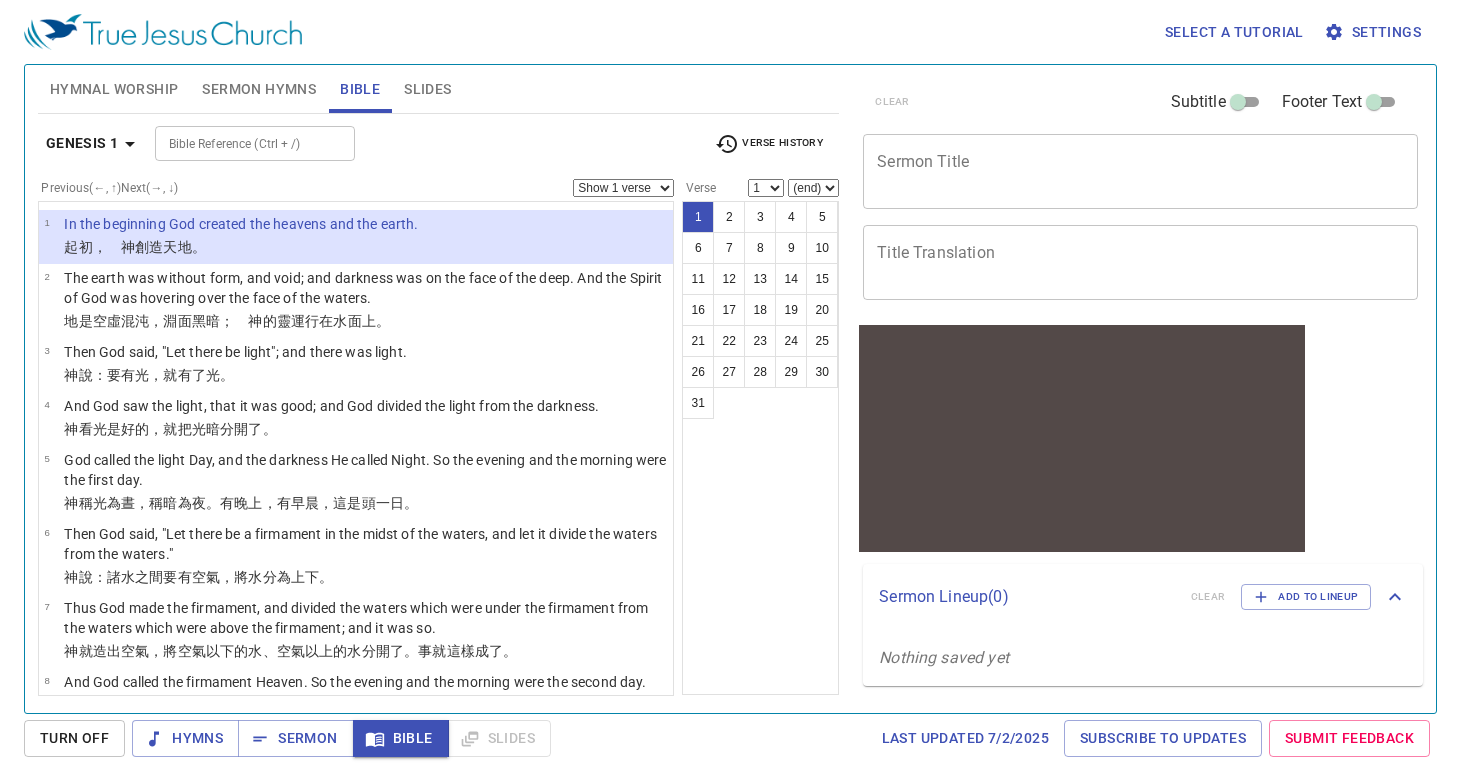 drag, startPoint x: 983, startPoint y: 24, endPoint x: 944, endPoint y: 28, distance: 39.20459 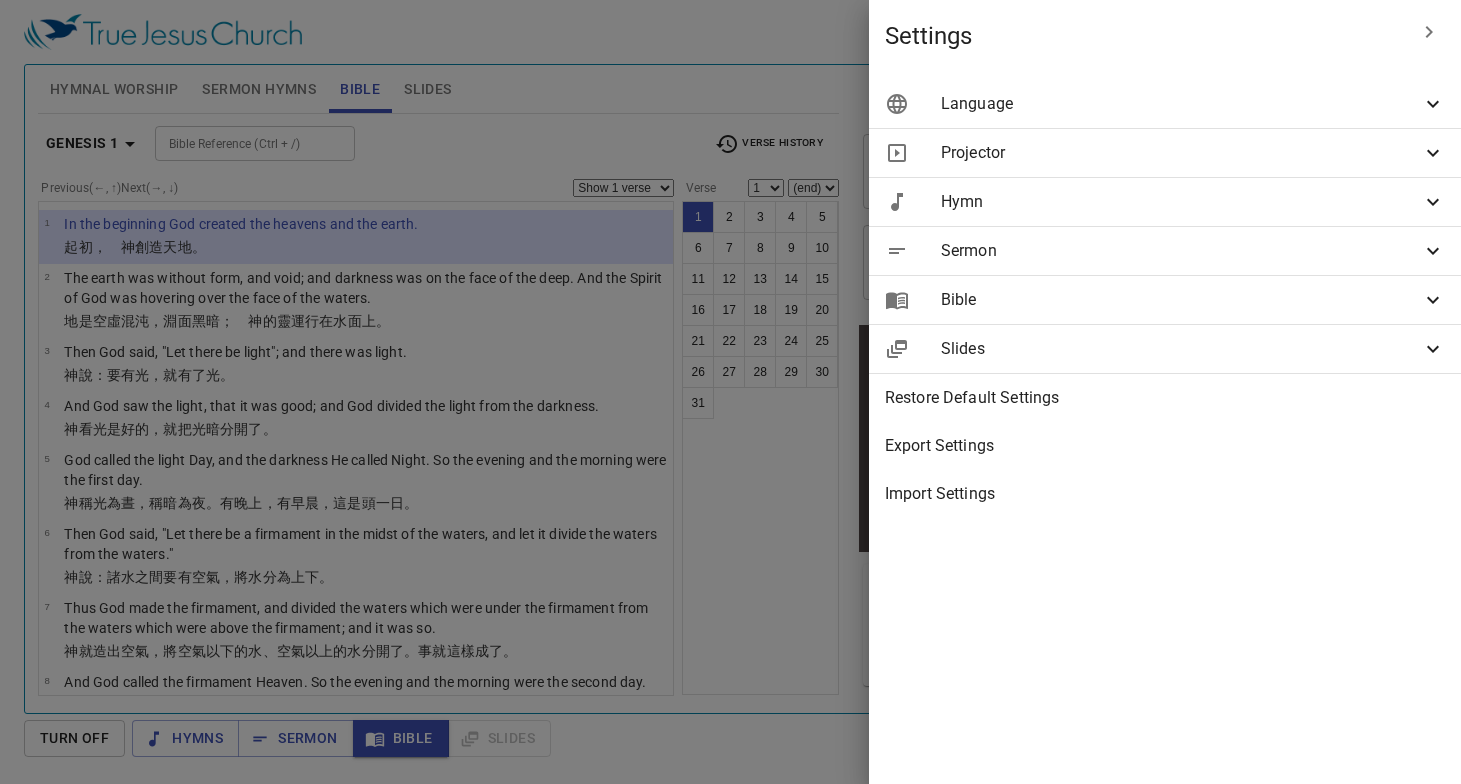 click on "Language" at bounding box center (1181, 104) 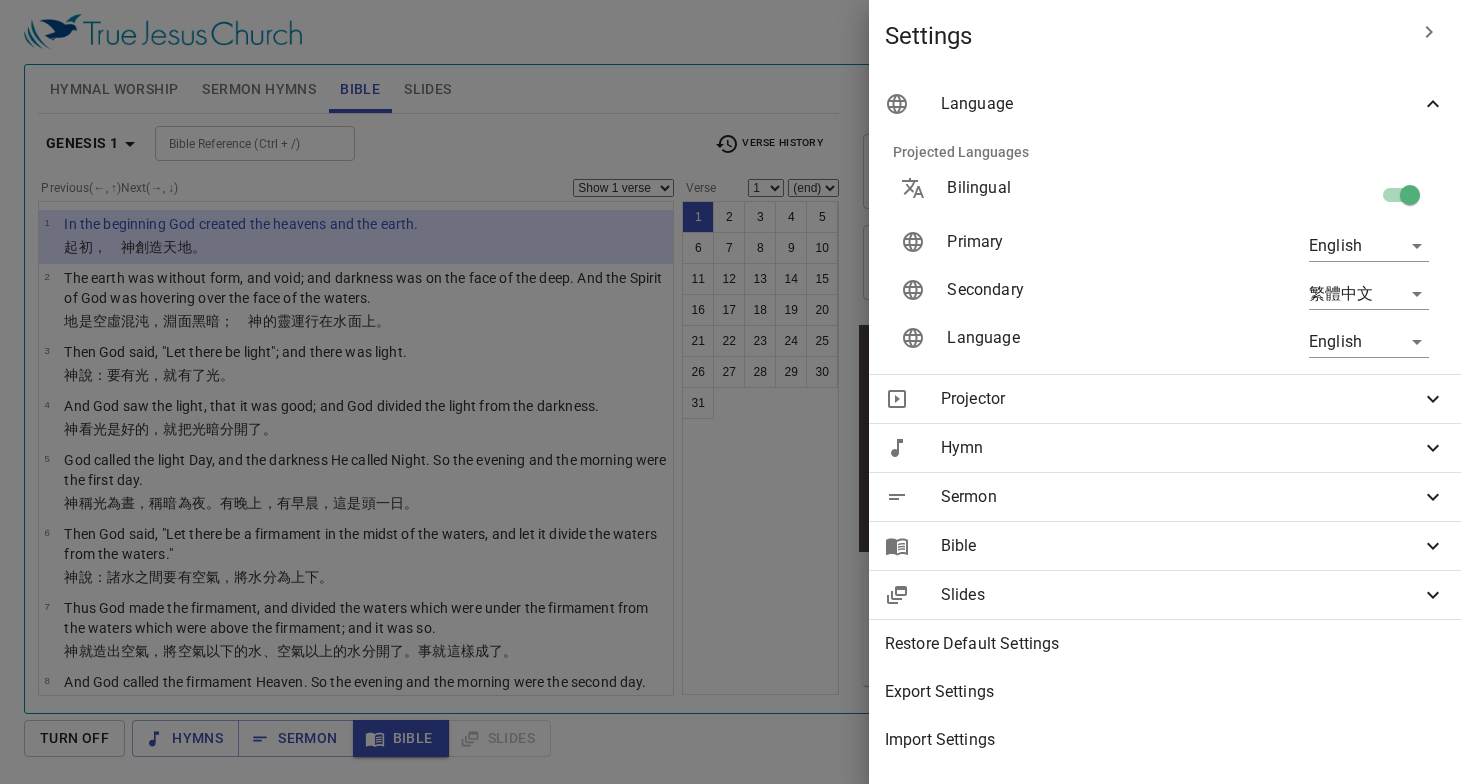 click on "Select a tutorial Settings Hymnal Worship Sermon Hymns Bible Slides Hymn search Hymn search   clear Audio Playback No hymns for hymnal worship yet Hymn search Hymn search   clear Audio Playback No hymns for sermon yet Genesis 1 Bible Reference (Ctrl + /) Bible Reference (Ctrl + /)   Verse History   Previous  (←, ↑)     Next  (→, ↓) Show 1 verse Show 2 verses Show 3 verses Show 4 verses Show 5 verses 1 In the beginning God created the heavens and the earth.   ﻿起初 ，　神 創造 天 地 。 2 The earth was without form, and void; and darkness was on the face of the deep. And the Spirit of God was hovering over the face of the waters.   地 是 空虛 混沌 ，淵 面 黑暗 ；　神 的靈 運行 在水 面 上 。 3 Then God said, "Let there be light"; and there was light.   神 說 ：要有 光 ，就有了光 。 4 And God saw the light, that it was good; and God divided the light from the darkness.   神 看 光 是好的 ，就把光 暗 分開了 。 5   神 稱 光 暗" at bounding box center (730, 392) 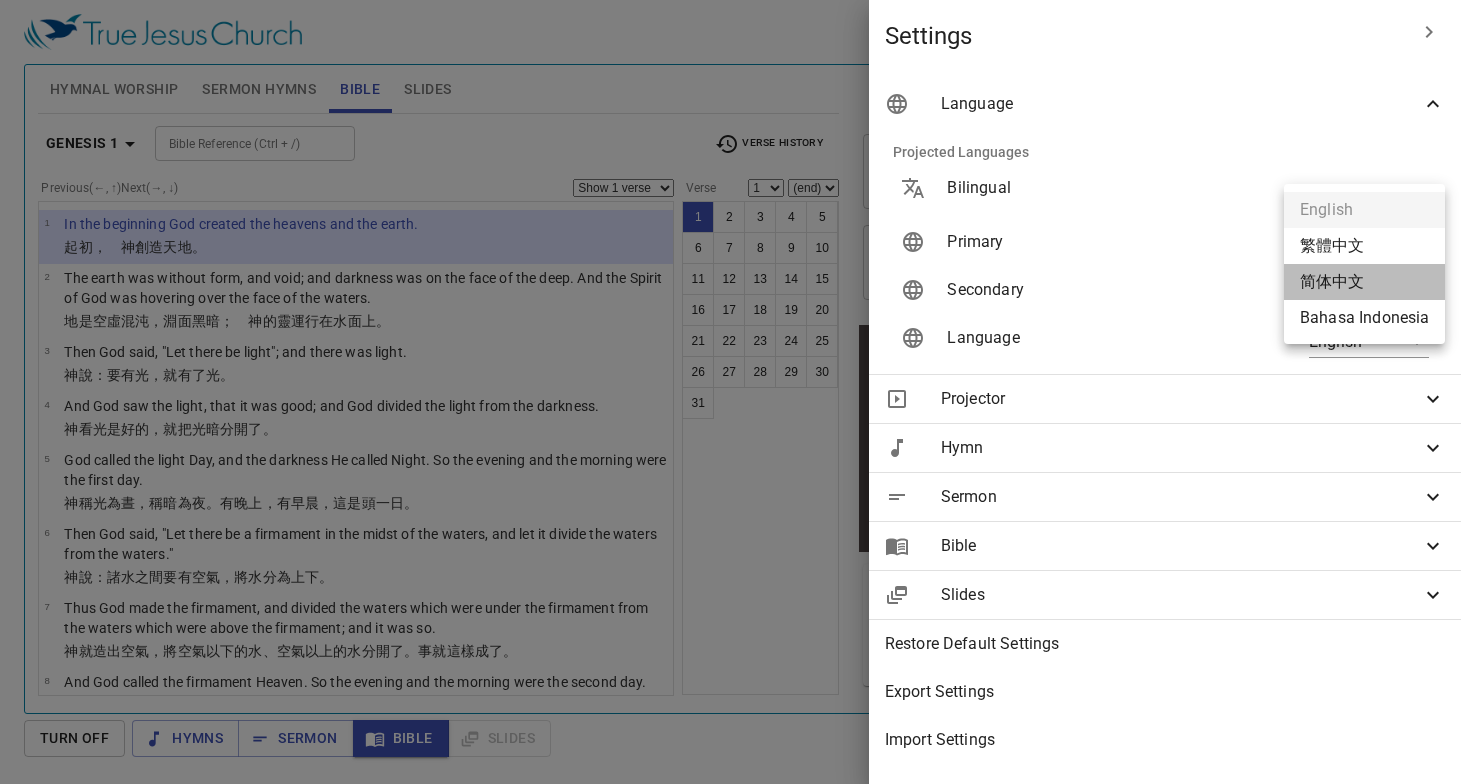 click on "简体中文" at bounding box center (1364, 282) 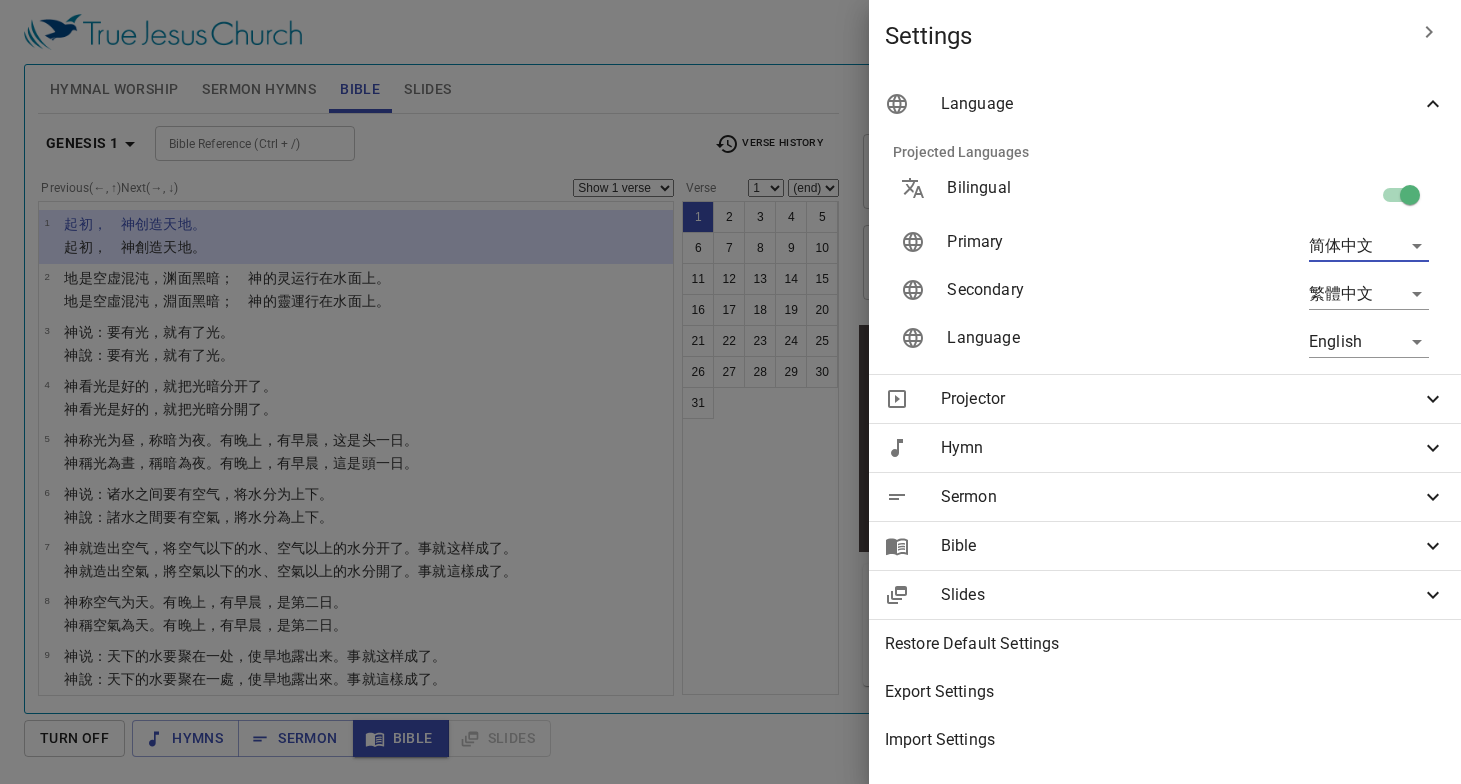 click 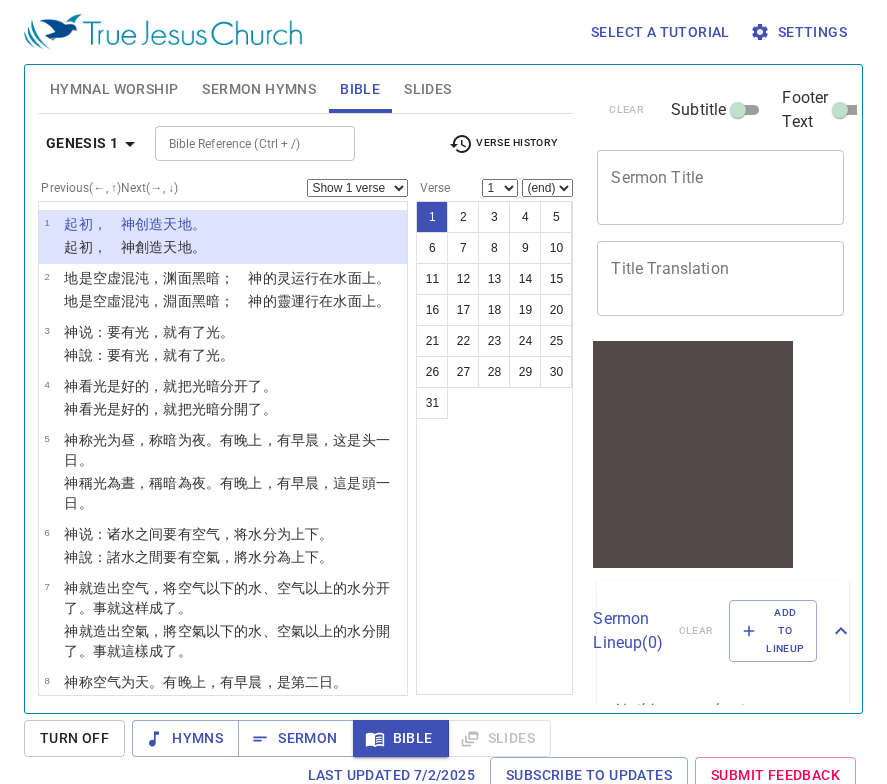 click on "Bible Reference (Ctrl + /)" at bounding box center (238, 143) 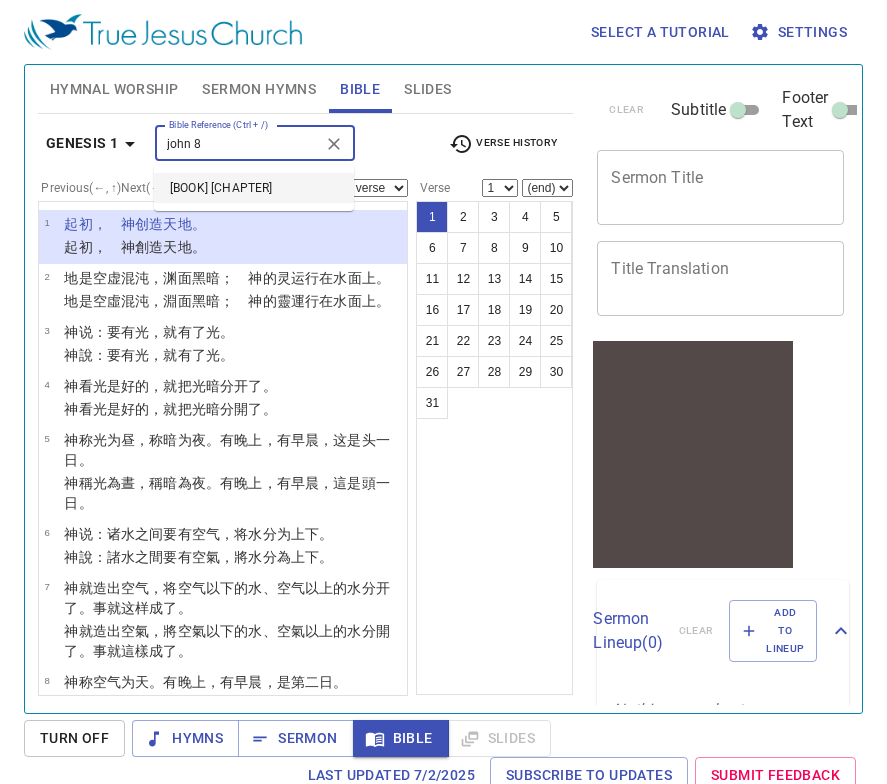 type on "john 8" 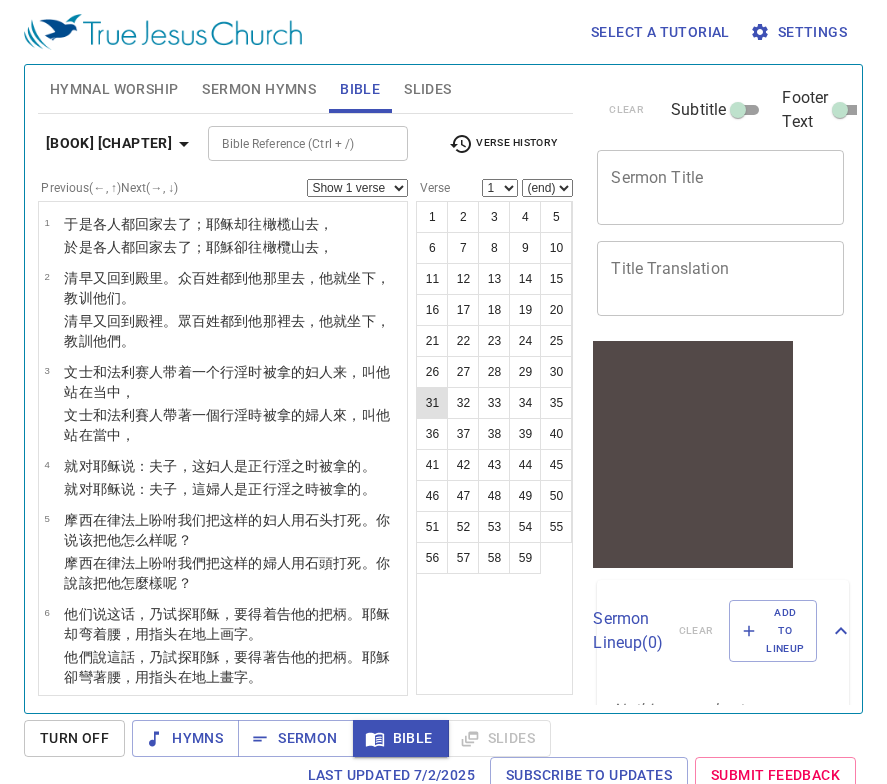 click on "31" at bounding box center (432, 403) 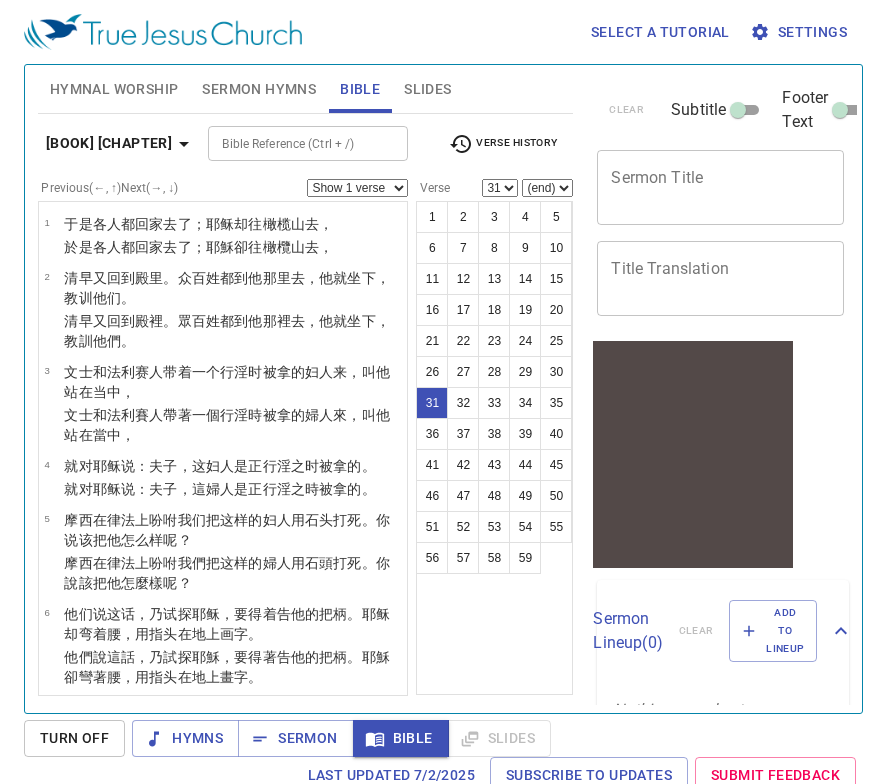 scroll, scrollTop: 9, scrollLeft: 0, axis: vertical 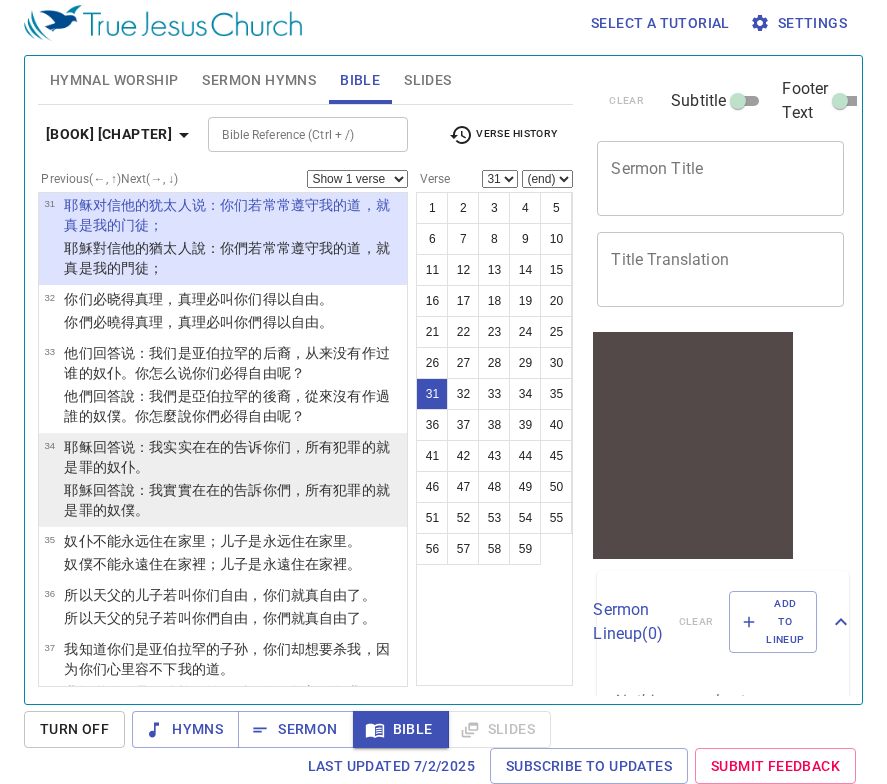 click on "说：我实实在在 的告诉 你们 ， 所有 犯罪 的就是 罪 的奴仆 。" at bounding box center [227, 500] 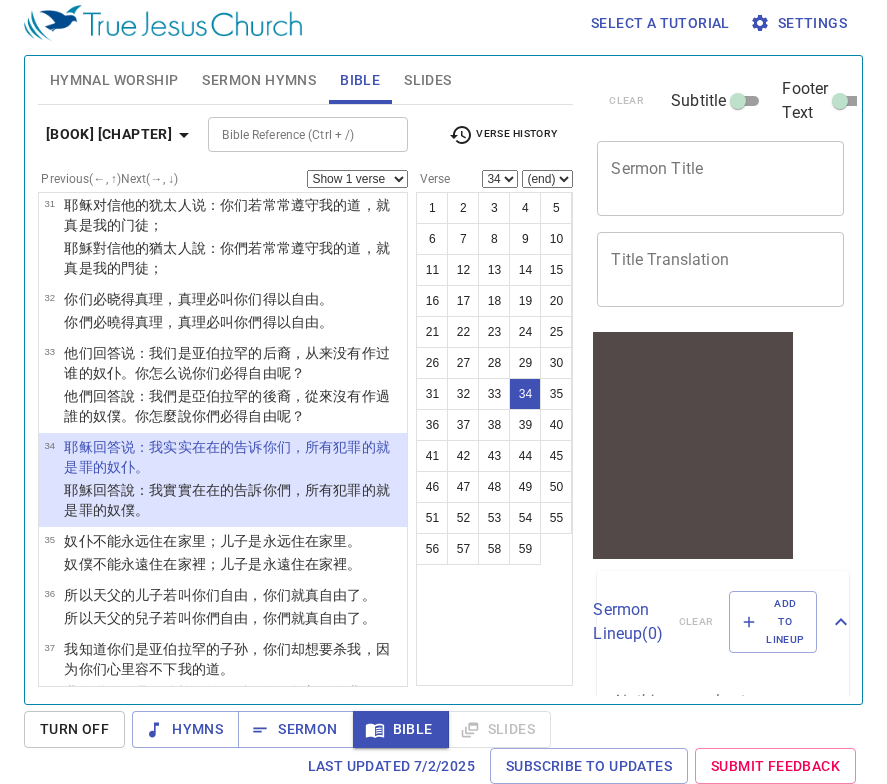 click on "Bible Reference (Ctrl + /)" at bounding box center [291, 134] 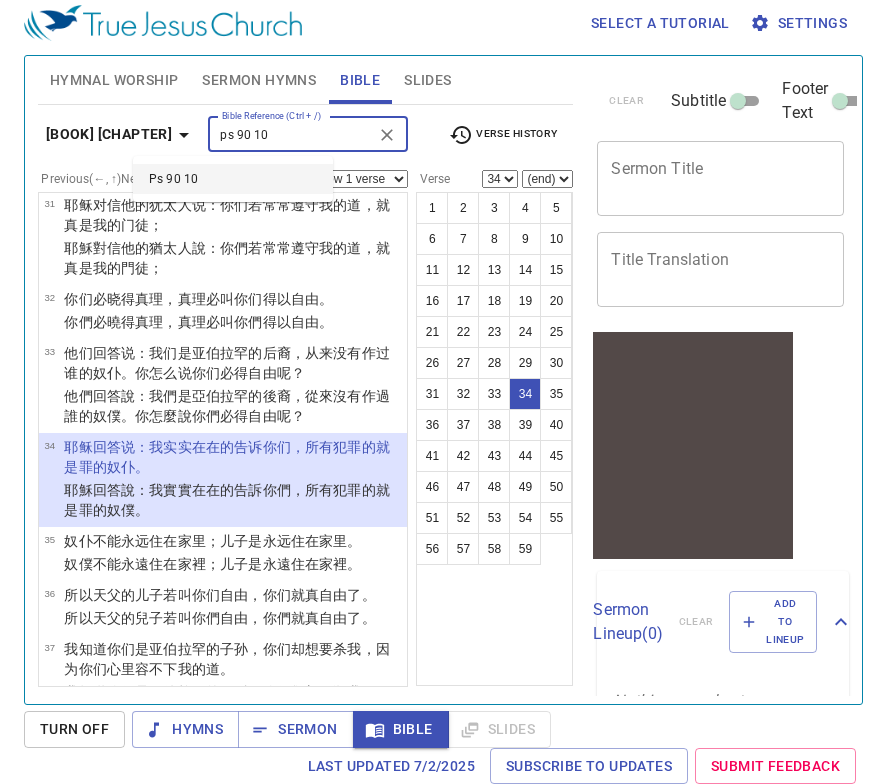 type on "ps 90 10" 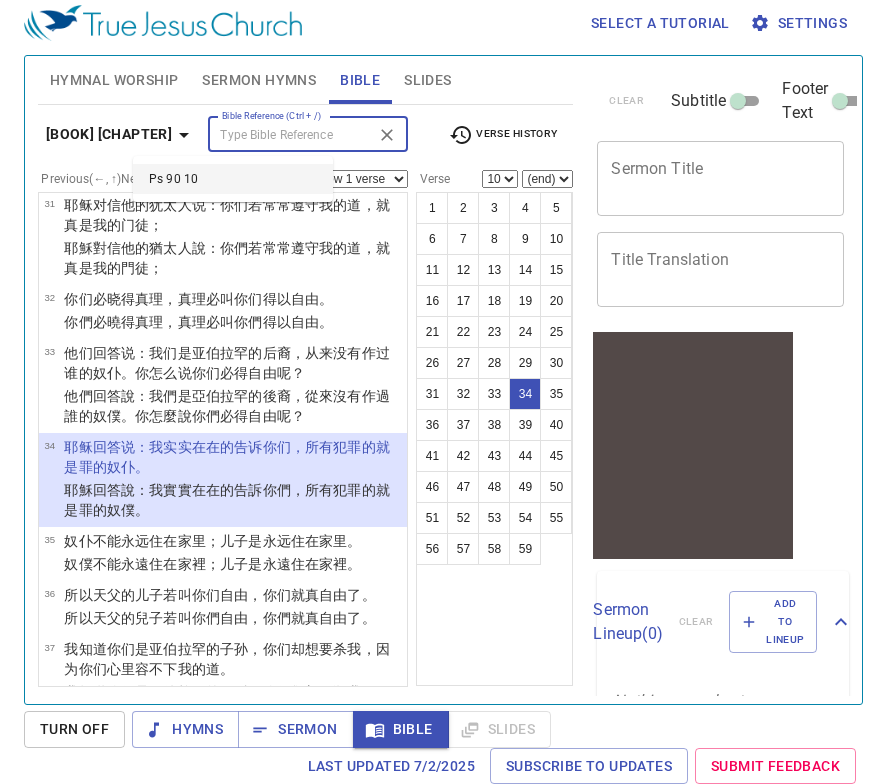 scroll, scrollTop: 515, scrollLeft: 0, axis: vertical 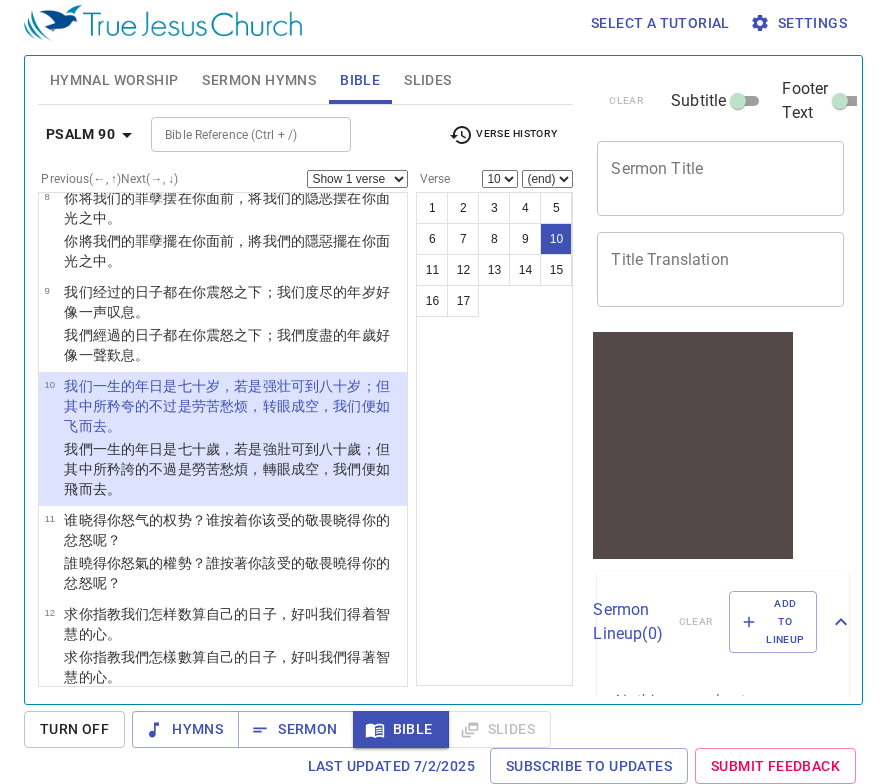 click at bounding box center (329, 135) 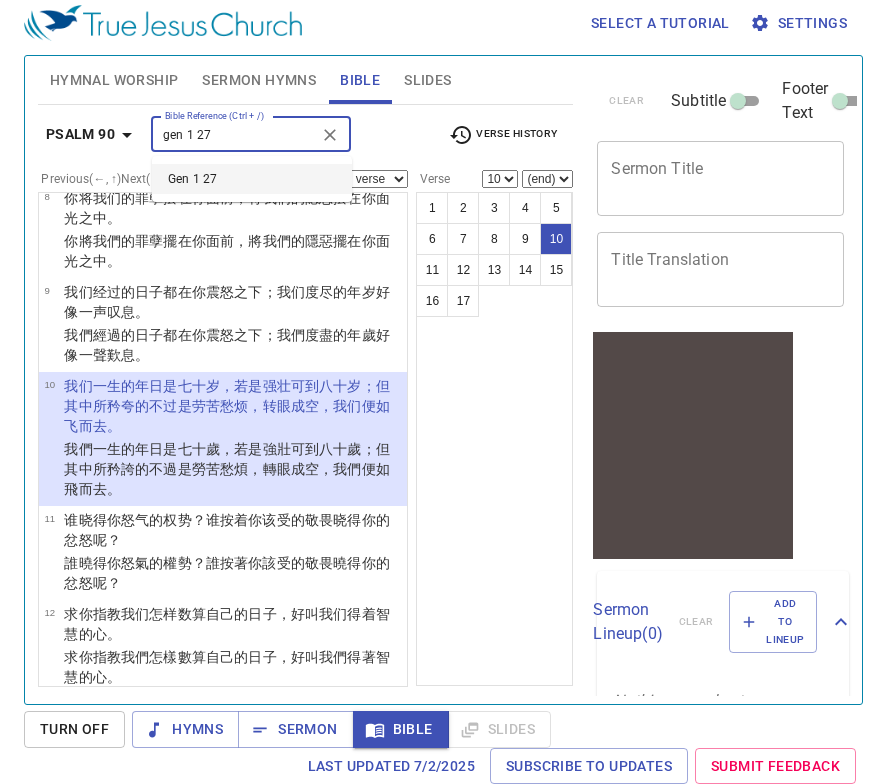 type on "gen 1 27" 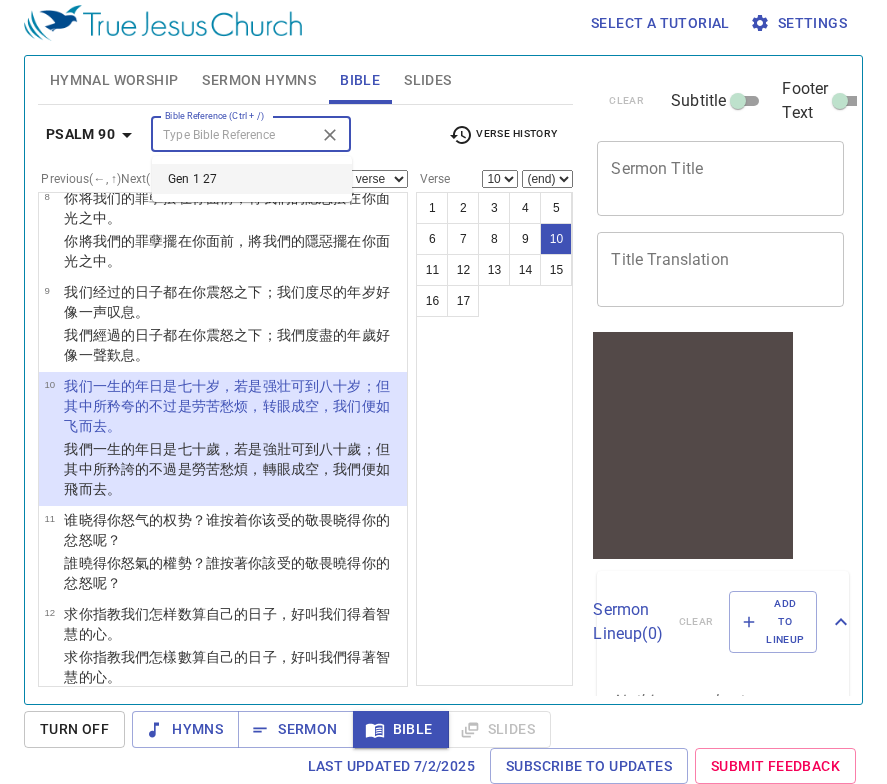 select on "27" 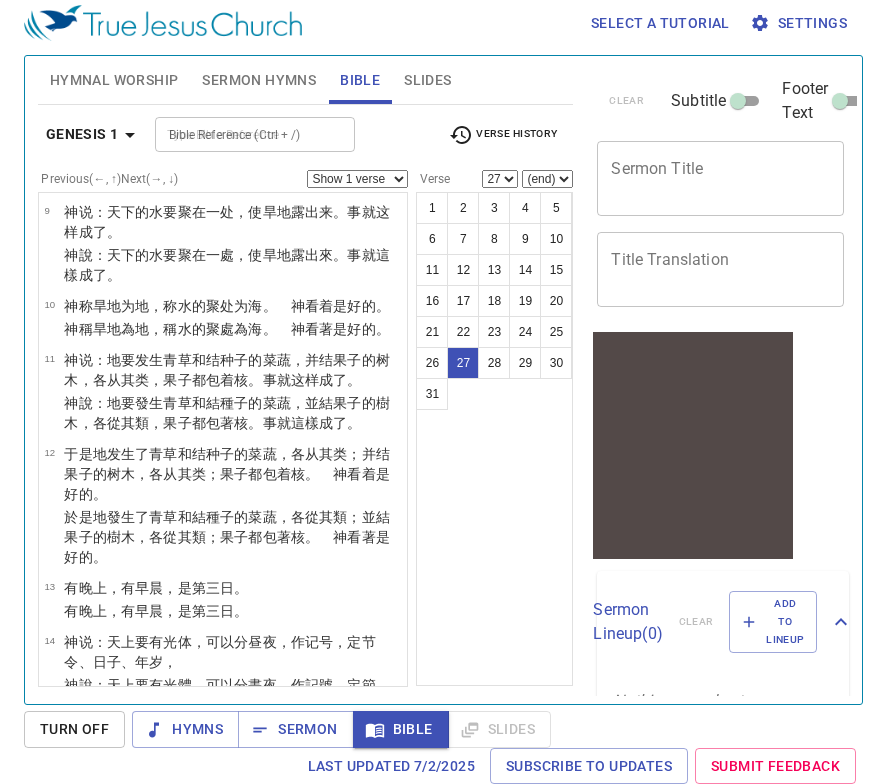 scroll, scrollTop: 1933, scrollLeft: 0, axis: vertical 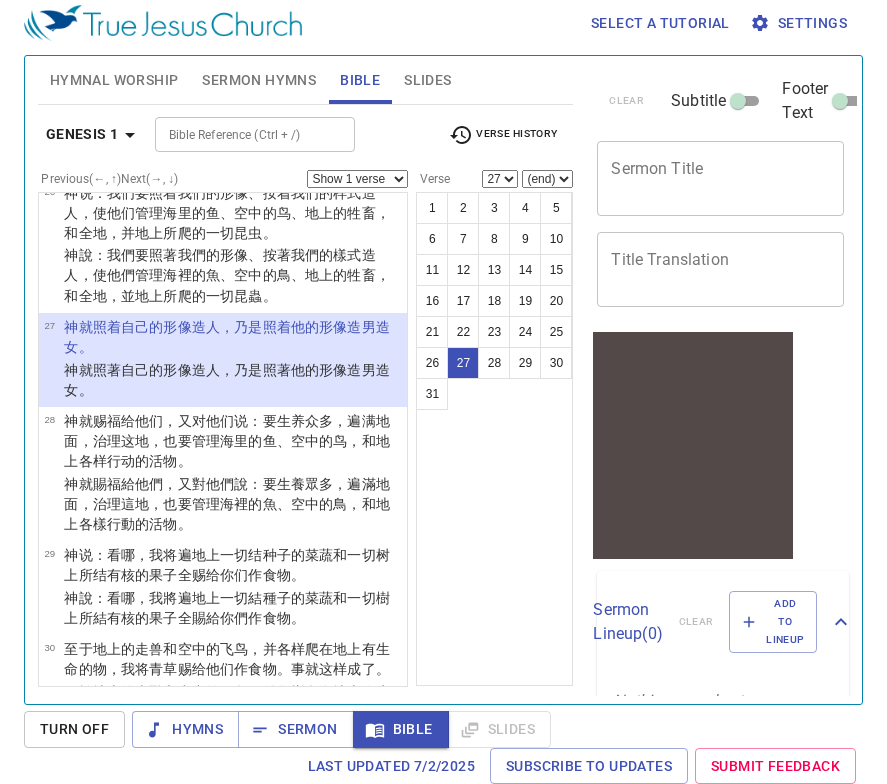 click on "Bible Reference (Ctrl + /)" at bounding box center (238, 134) 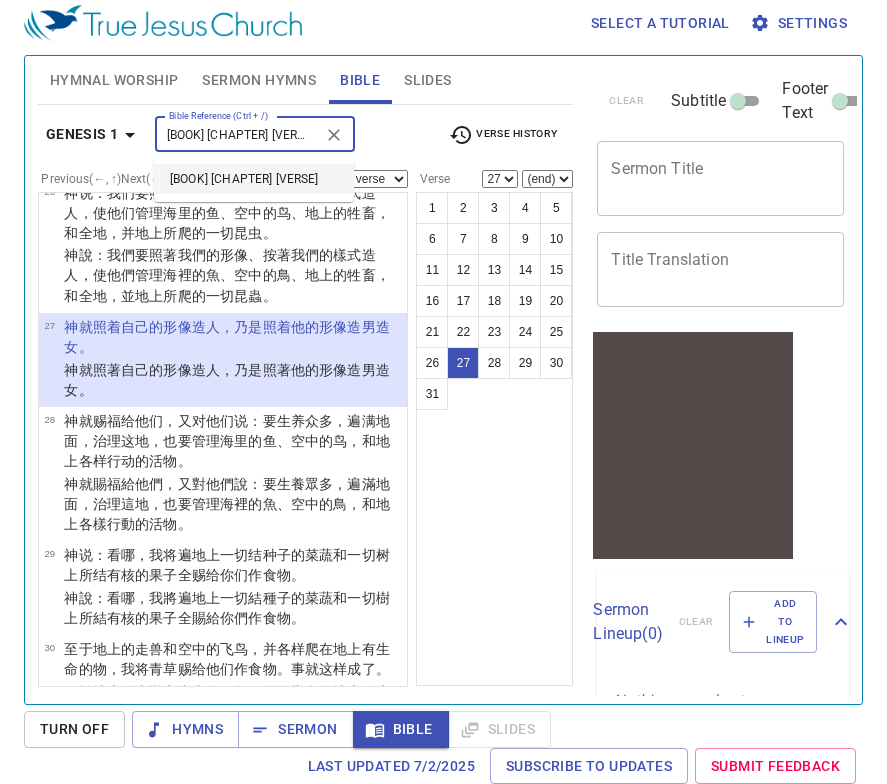 type on "[BOOK] [CHAPTER] [VERSE]" 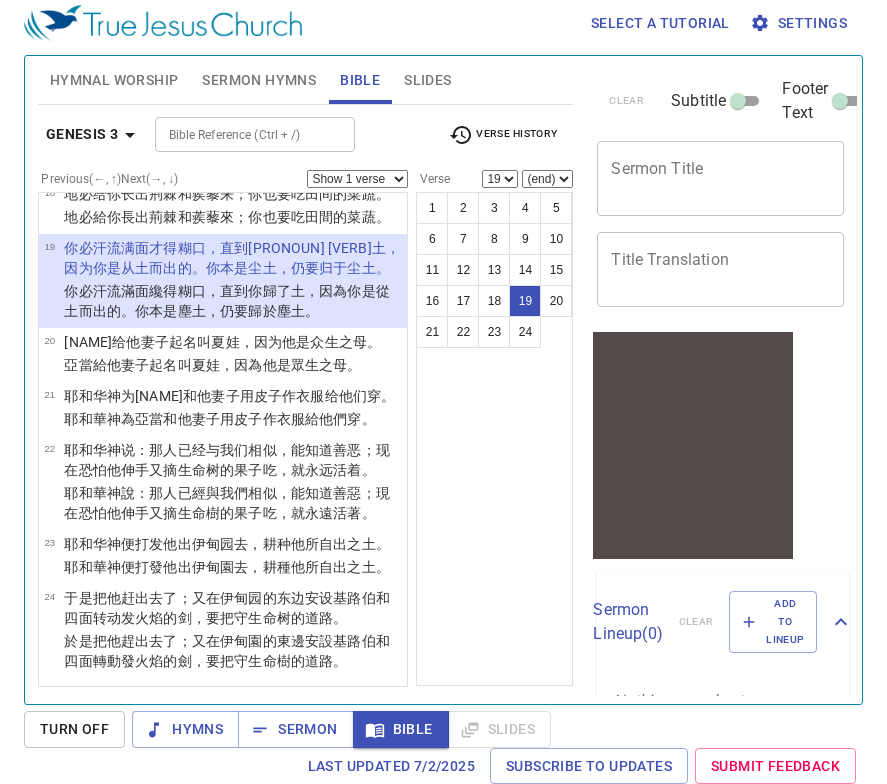scroll, scrollTop: 1661, scrollLeft: 0, axis: vertical 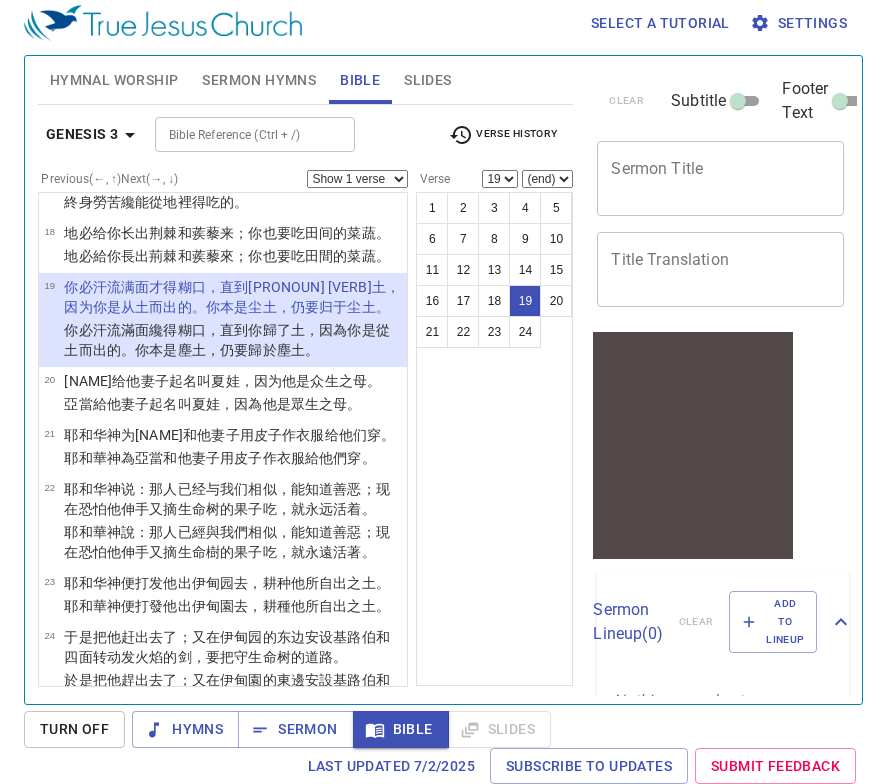 click on "Bible Reference (Ctrl + /)" at bounding box center (238, 134) 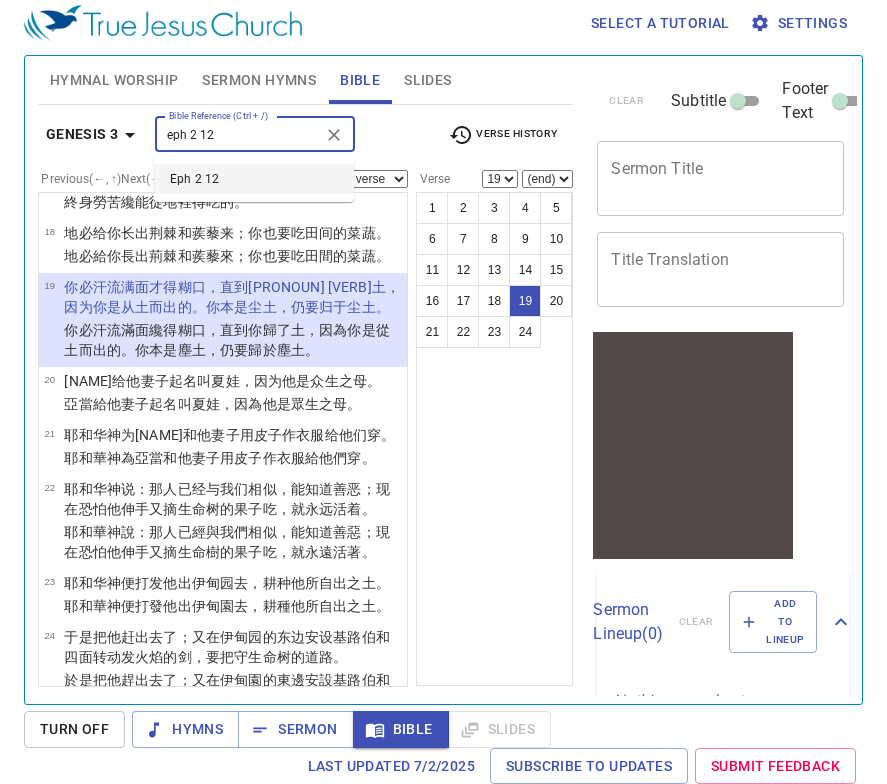 type on "eph 2 12" 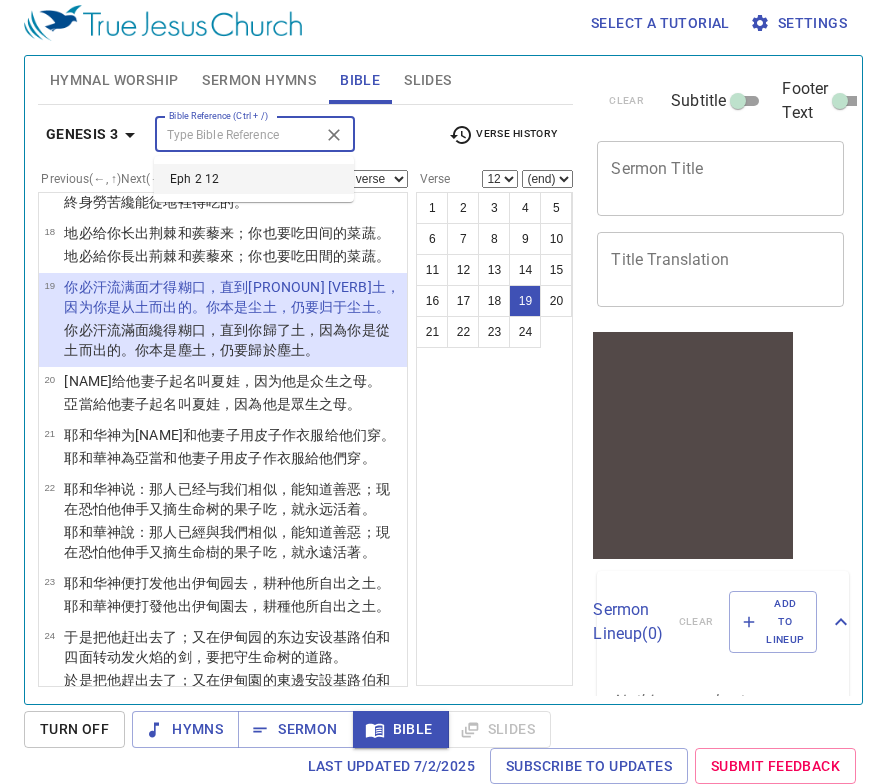 scroll, scrollTop: 823, scrollLeft: 0, axis: vertical 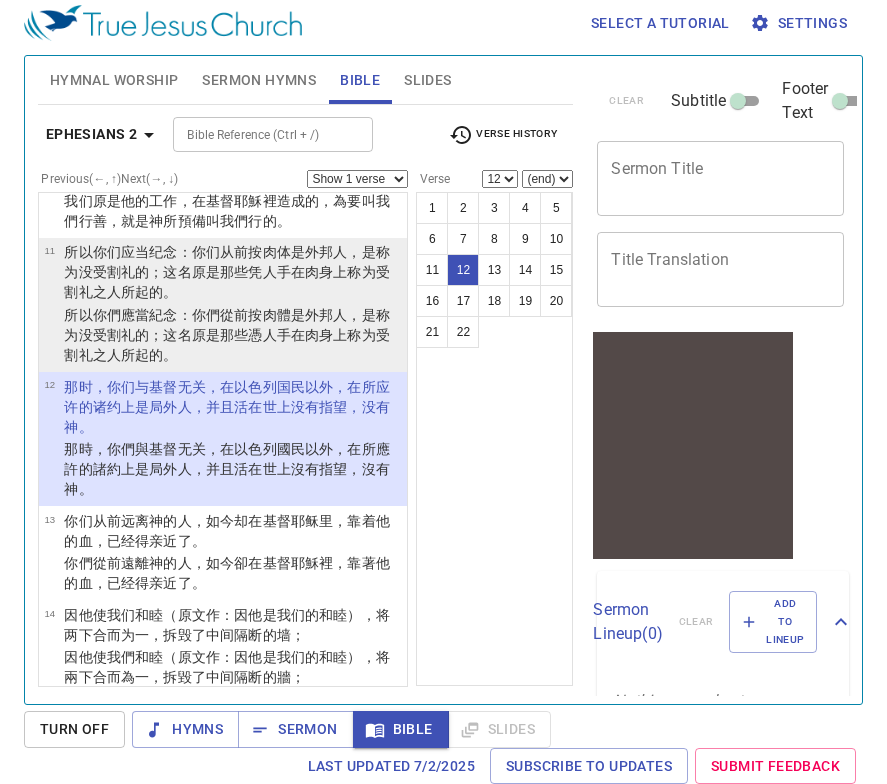 click on "的；这名原是那些 凭人手 在 肉身 上称为 受割礼之人 所起的。" at bounding box center (227, 282) 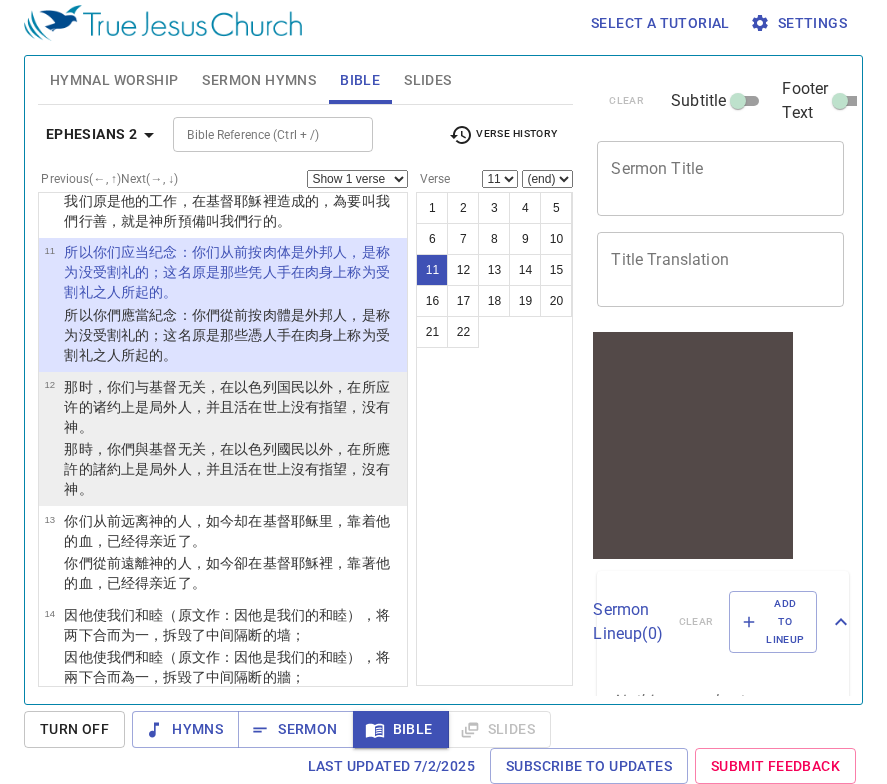 click on "世上 没 有 指望 ，没有神 。" at bounding box center [227, 417] 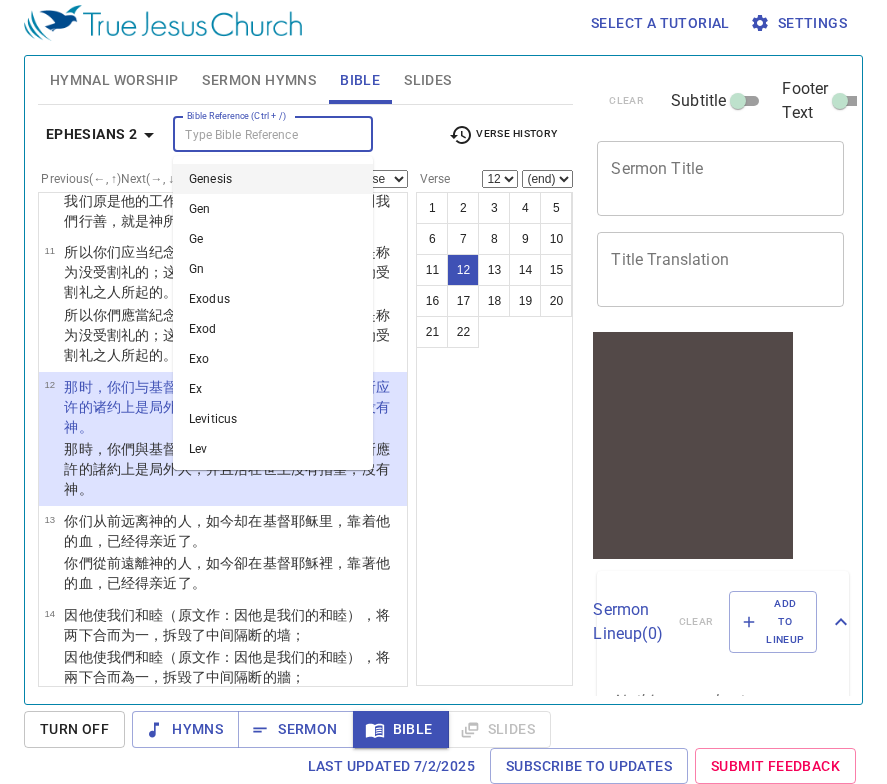 click on "Bible Reference (Ctrl + /)" at bounding box center (256, 134) 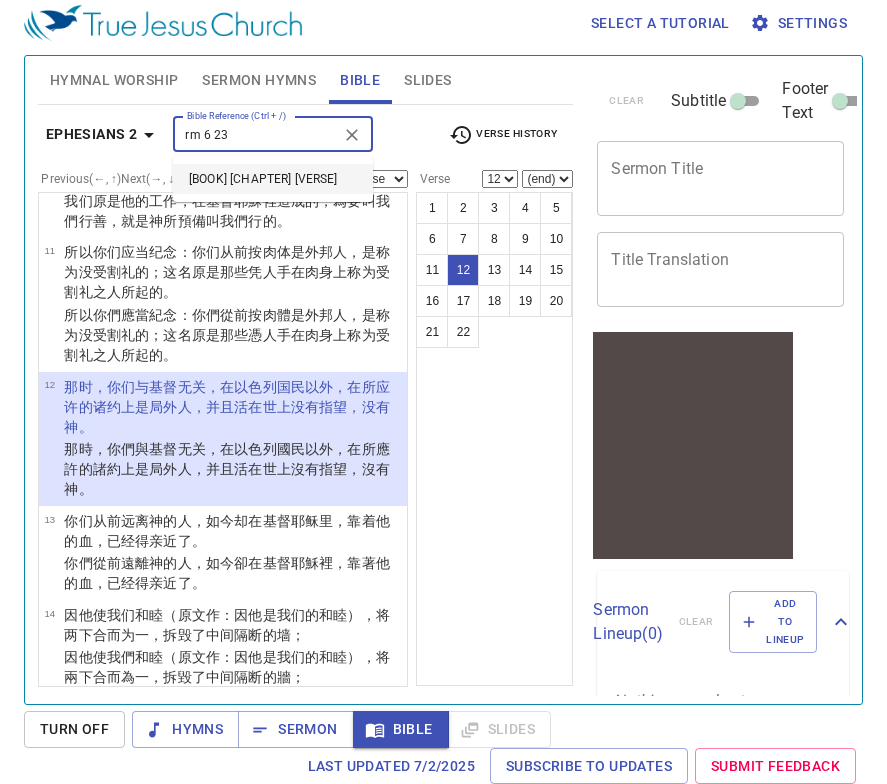 type on "rm 6 23" 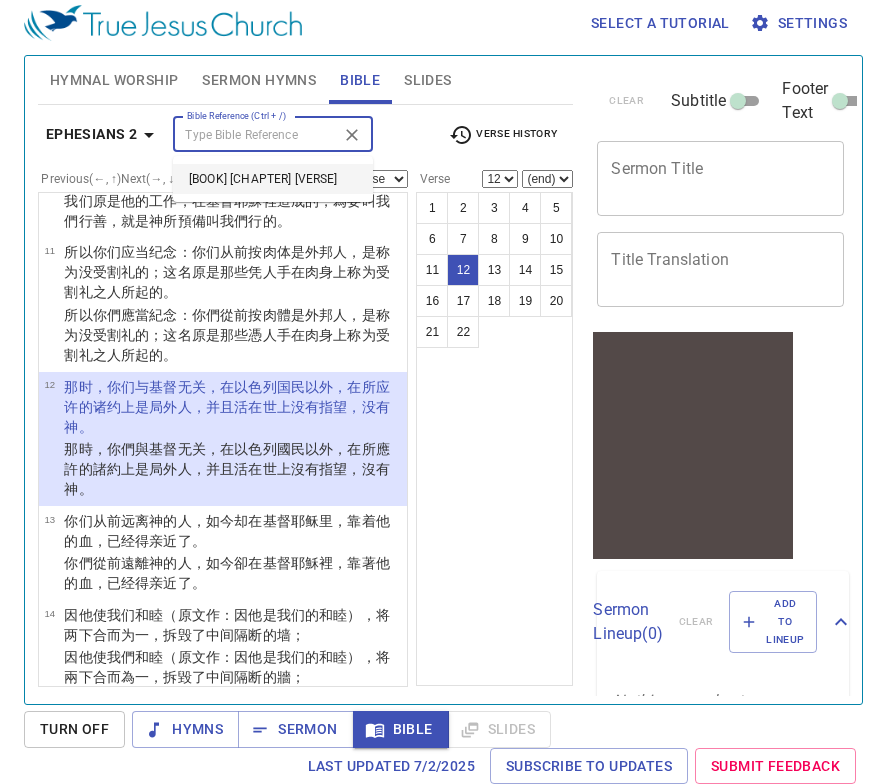 select on "23" 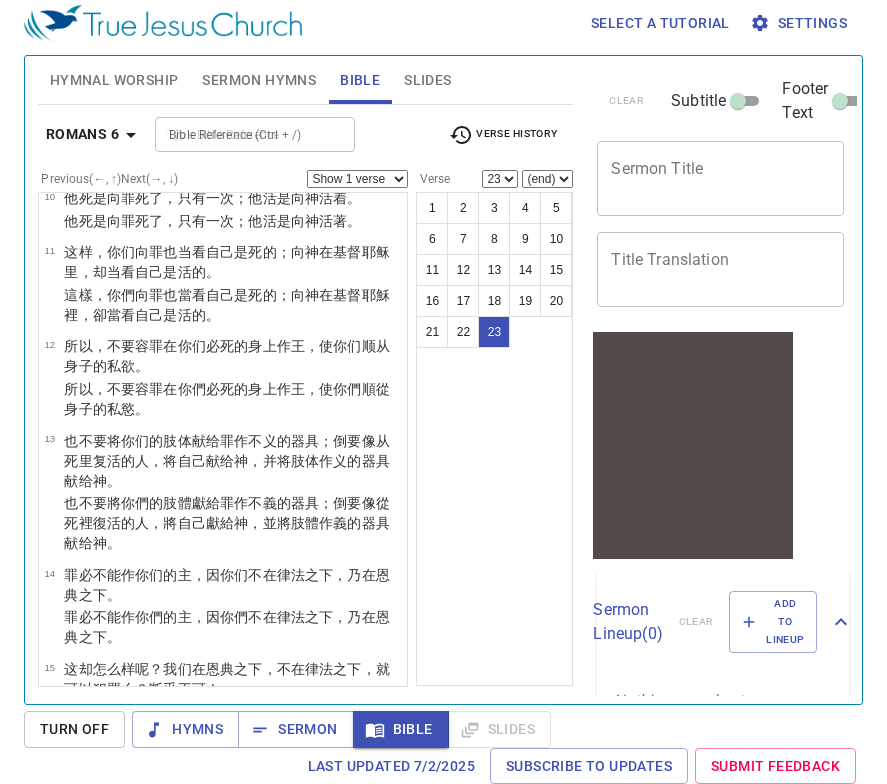 scroll, scrollTop: 1686, scrollLeft: 0, axis: vertical 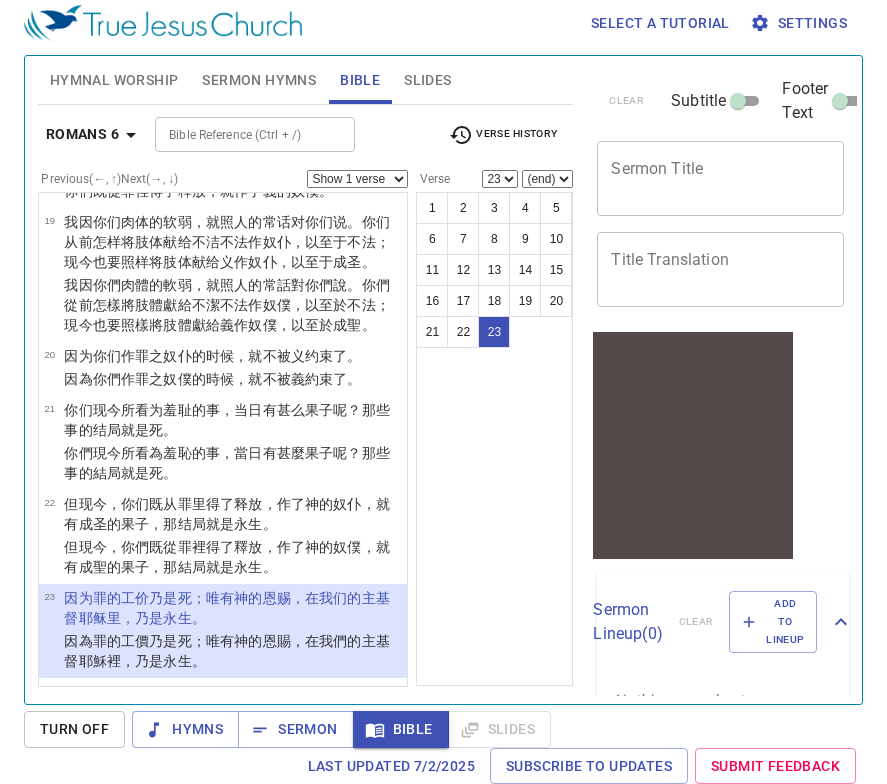 click on "Bible Reference (Ctrl + /)" at bounding box center (238, 134) 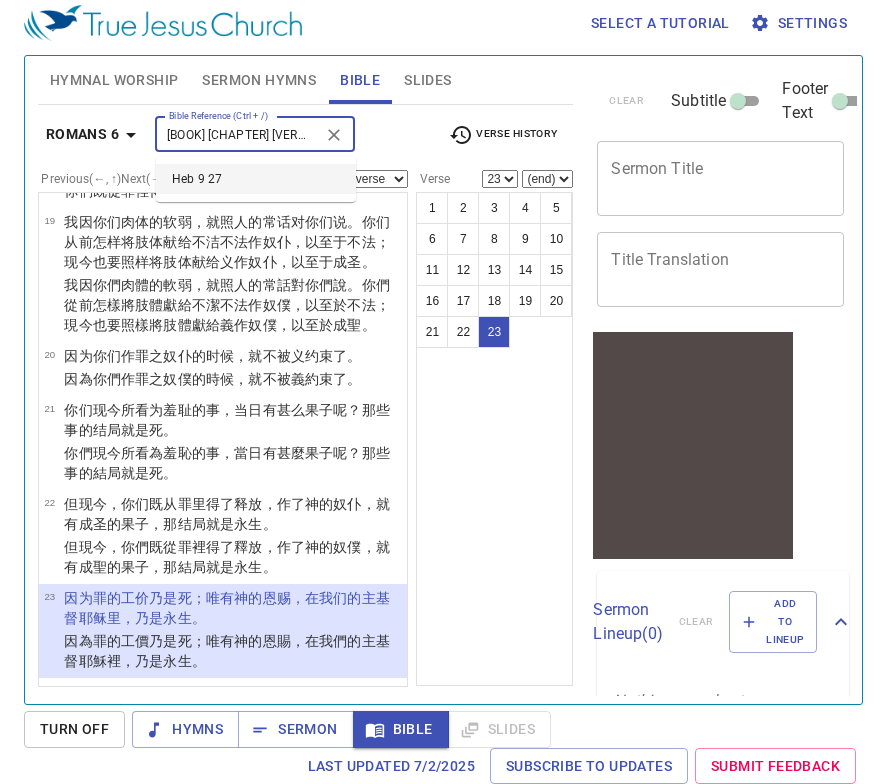 type on "[BOOK] [CHAPTER] [VERSE]" 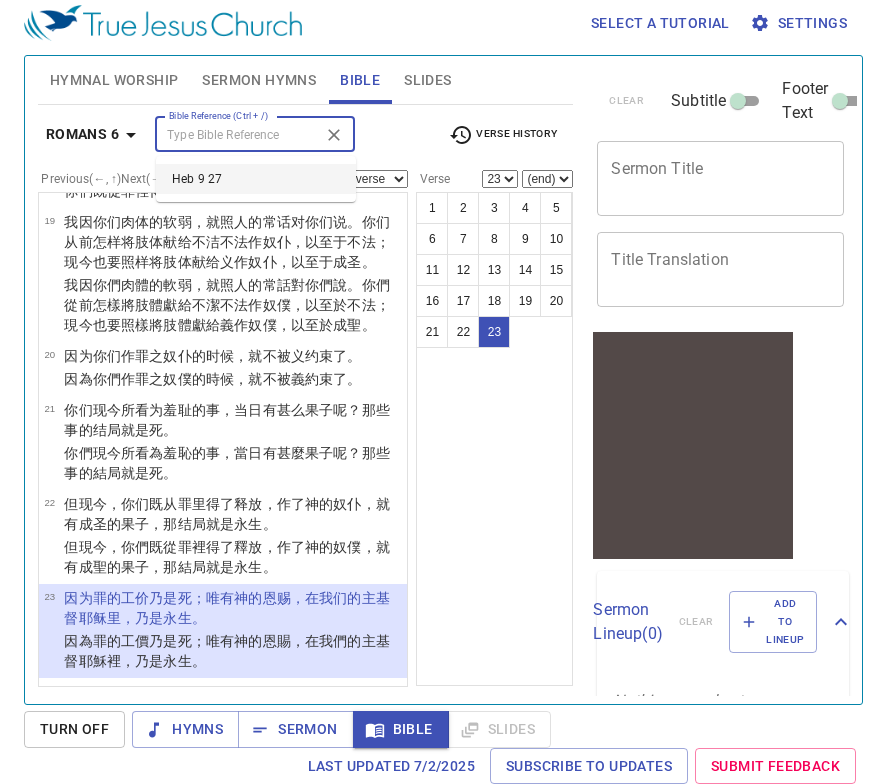 scroll, scrollTop: 2196, scrollLeft: 0, axis: vertical 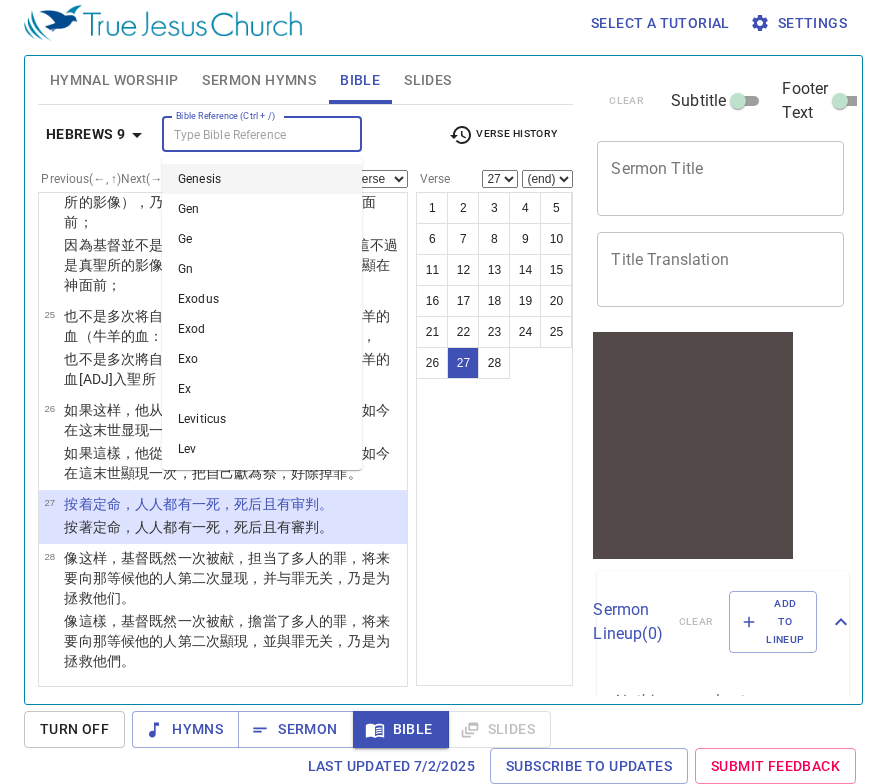 click on "Bible Reference (Ctrl + /)" at bounding box center (245, 134) 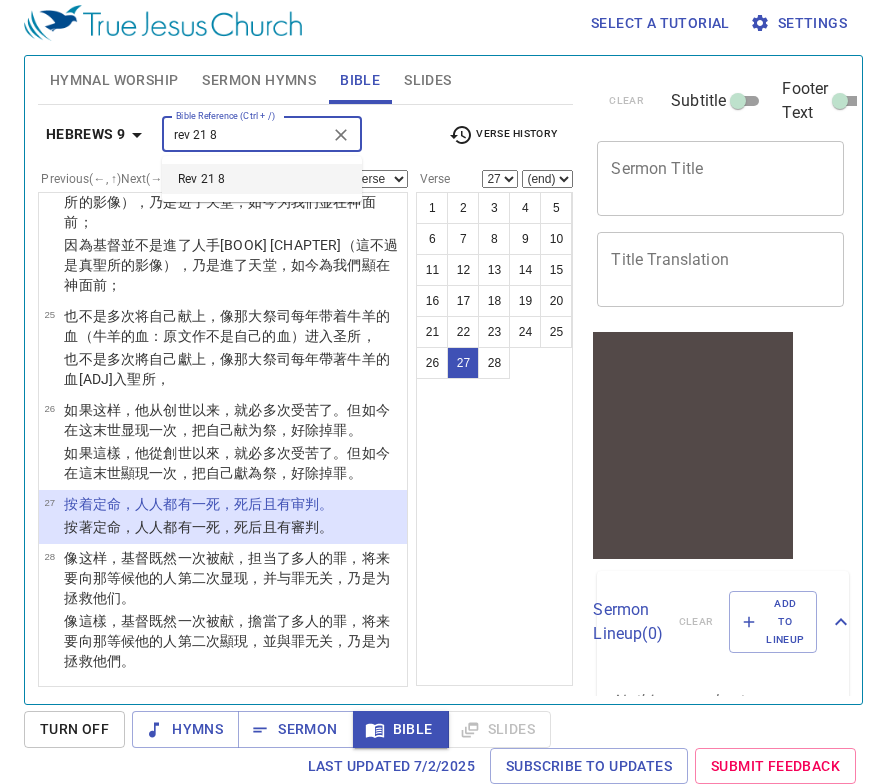 type on "rev 21 8" 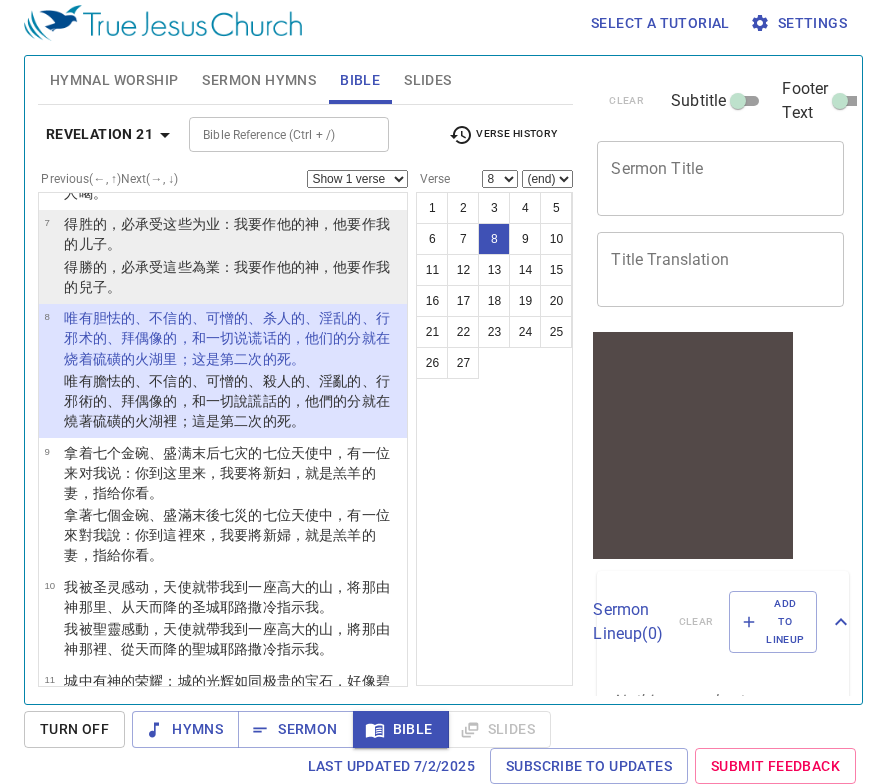 scroll, scrollTop: 625, scrollLeft: 0, axis: vertical 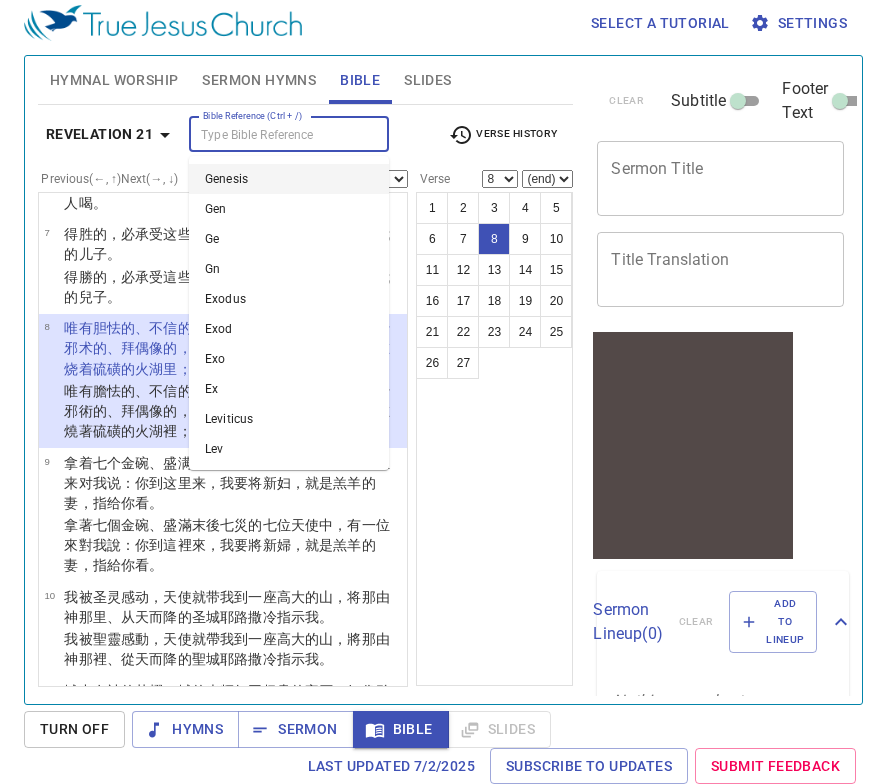 click on "Bible Reference (Ctrl + /)" at bounding box center [272, 134] 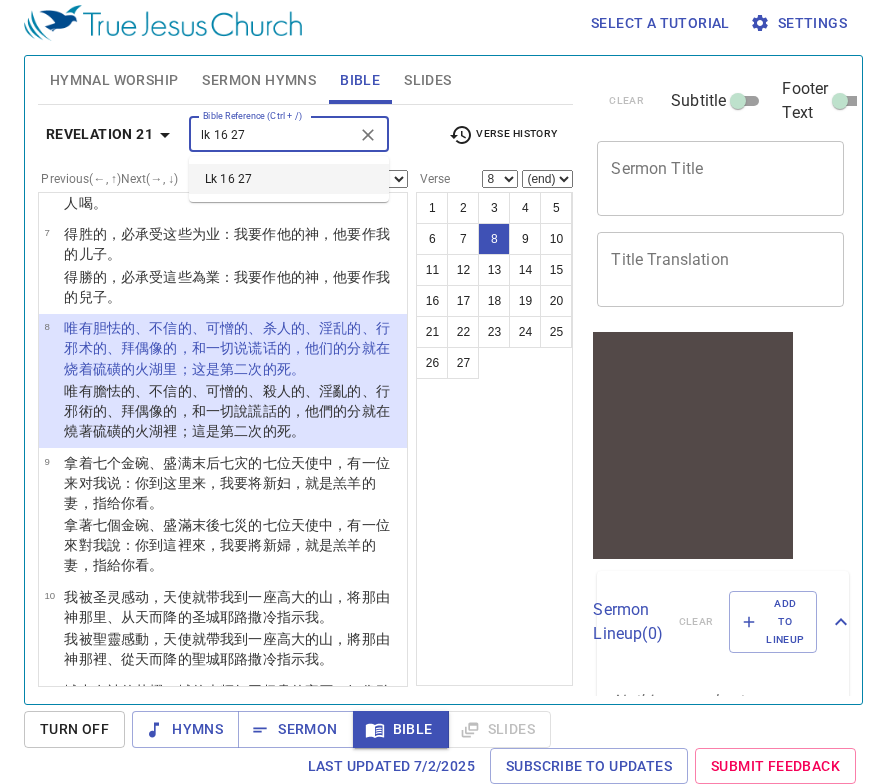 type on "lk 16 27" 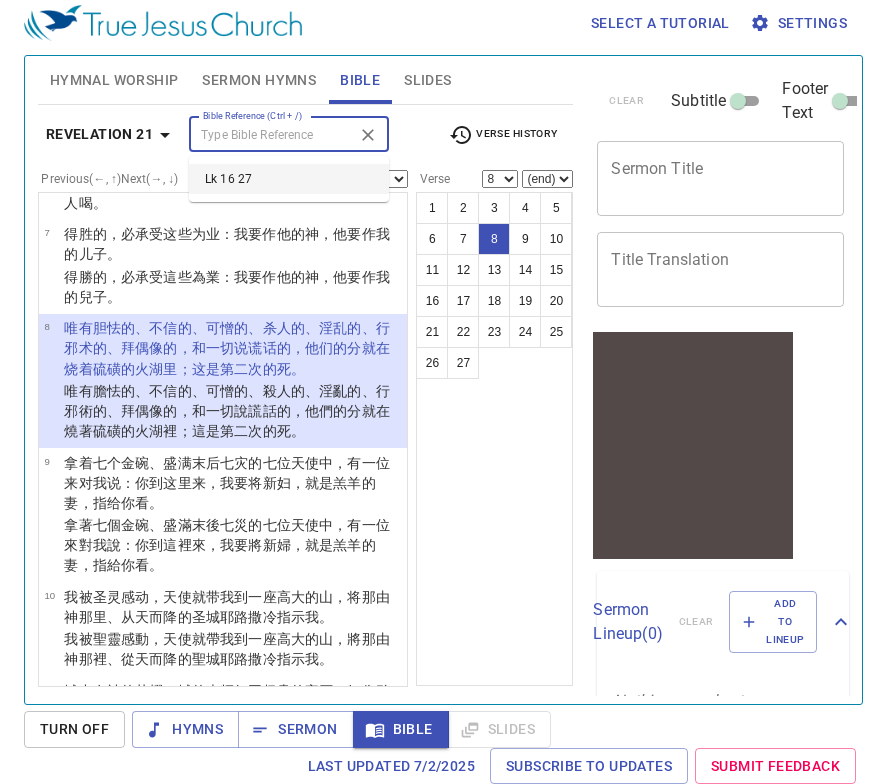 select on "27" 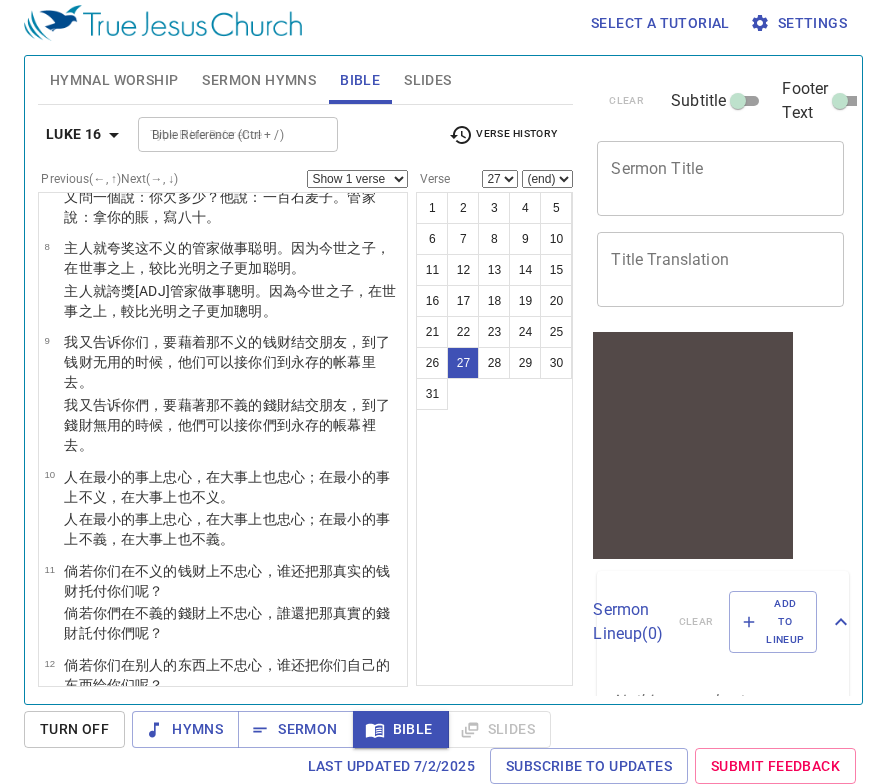 scroll, scrollTop: 2414, scrollLeft: 0, axis: vertical 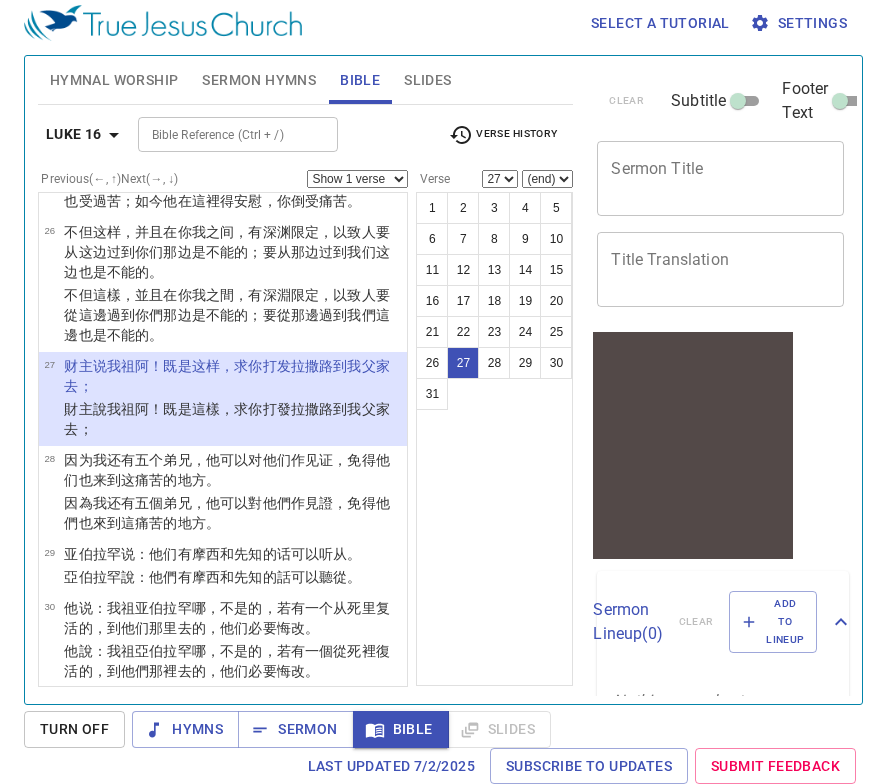click on "Show 1 verse Show 2 verses Show 3 verses Show 4 verses Show 5 verses" at bounding box center [357, 179] 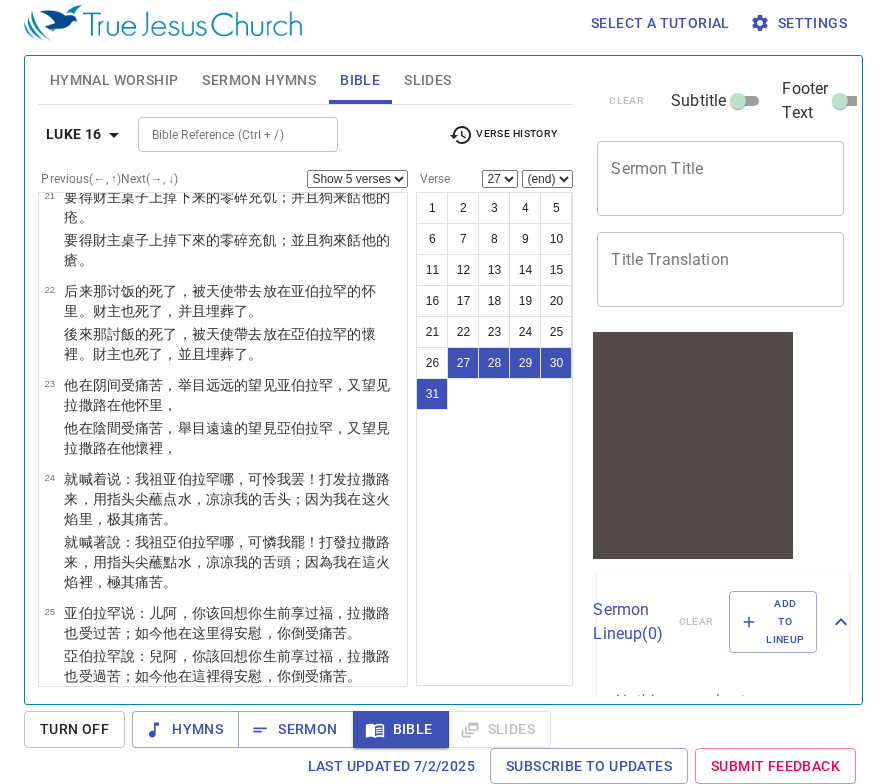 scroll, scrollTop: 2000, scrollLeft: 0, axis: vertical 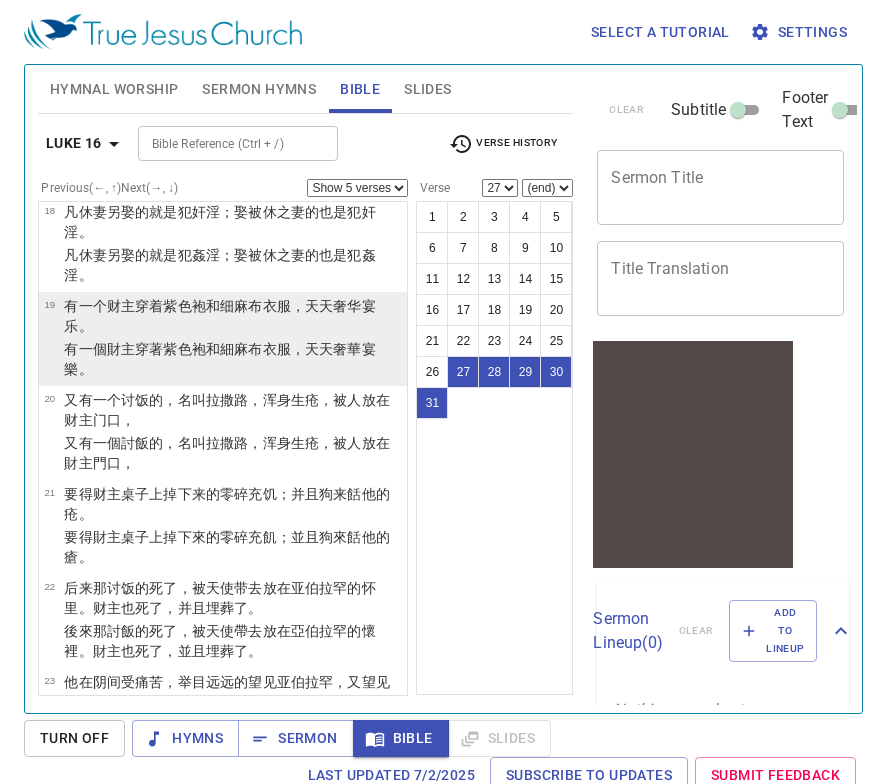 click on "[NUM] [COLOR] [MATERIAL] [MATERIAL], [ADJ] [ADJ] [NOUN]." at bounding box center [232, 316] 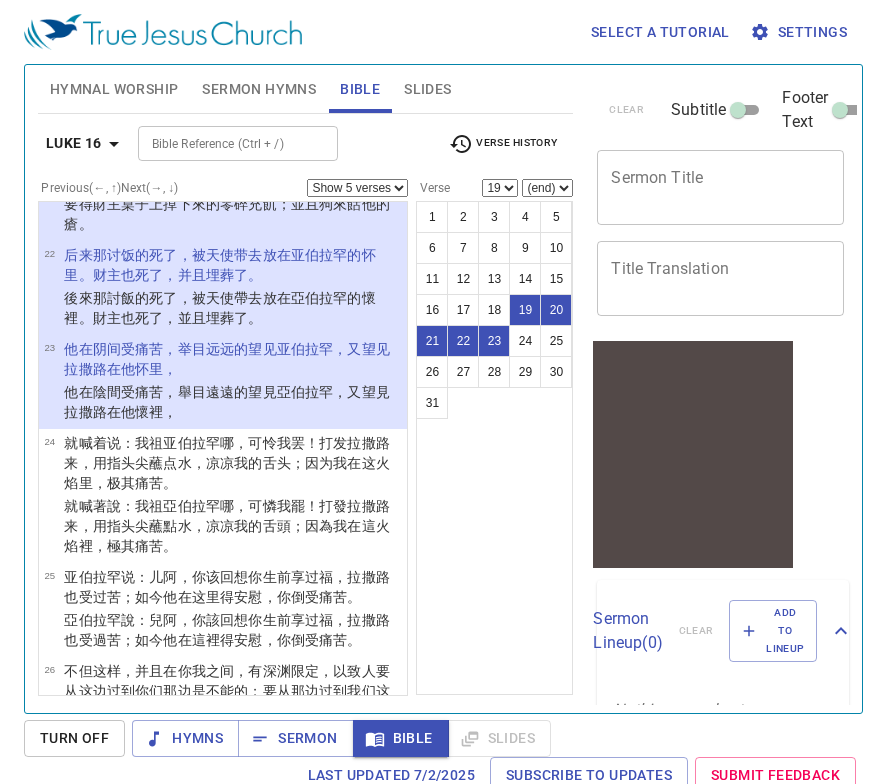 scroll, scrollTop: 2006, scrollLeft: 0, axis: vertical 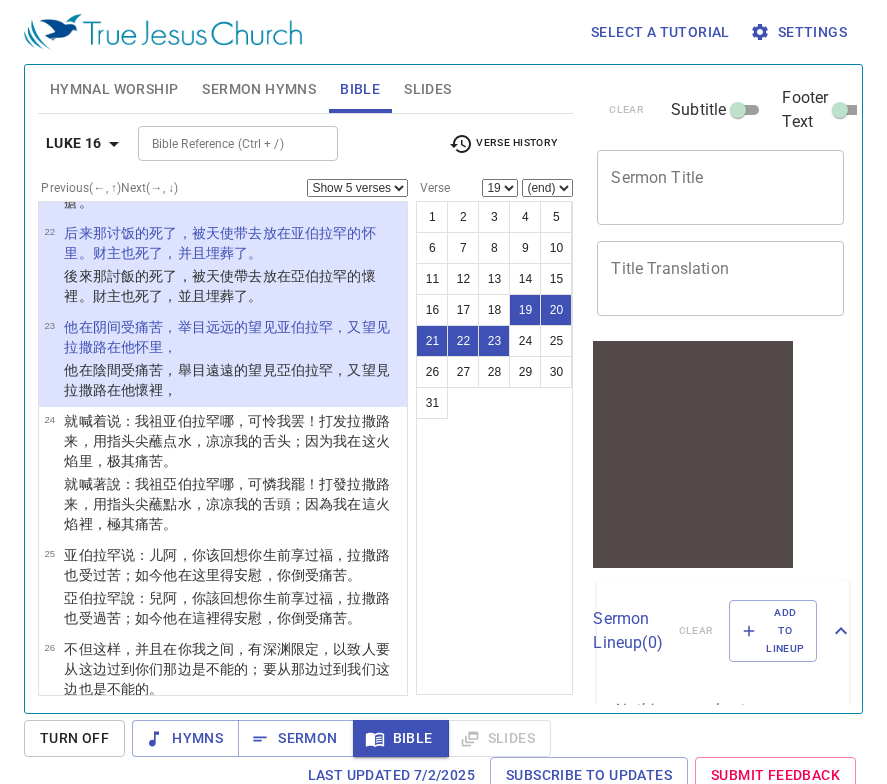 click on "怀里 ，" at bounding box center [156, 347] 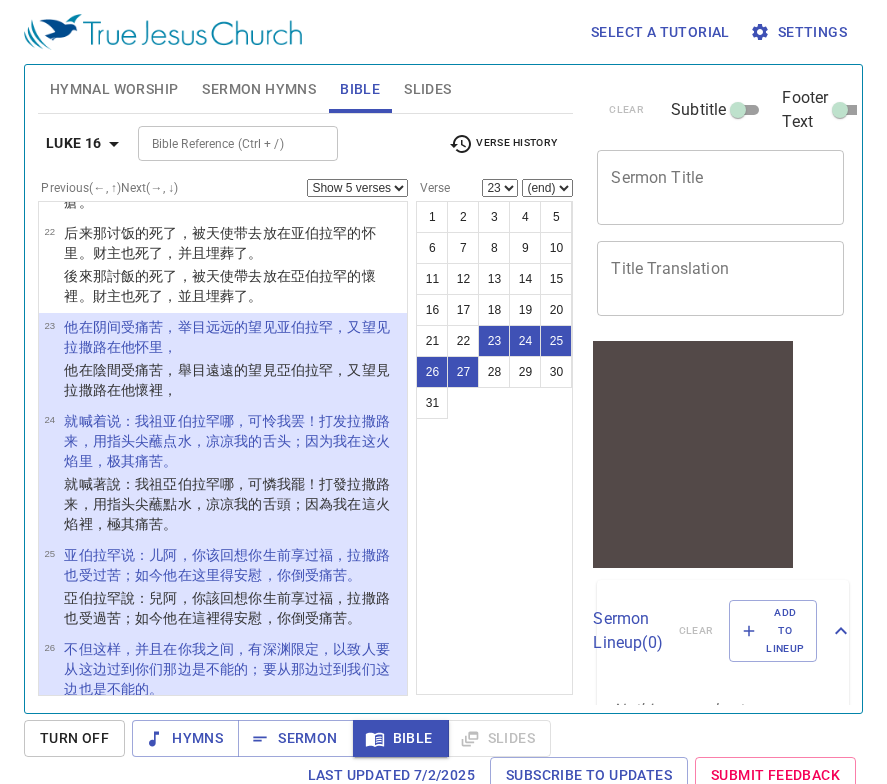 click on "Show 1 verse Show 2 verses Show 3 verses Show 4 verses Show 5 verses" at bounding box center (357, 188) 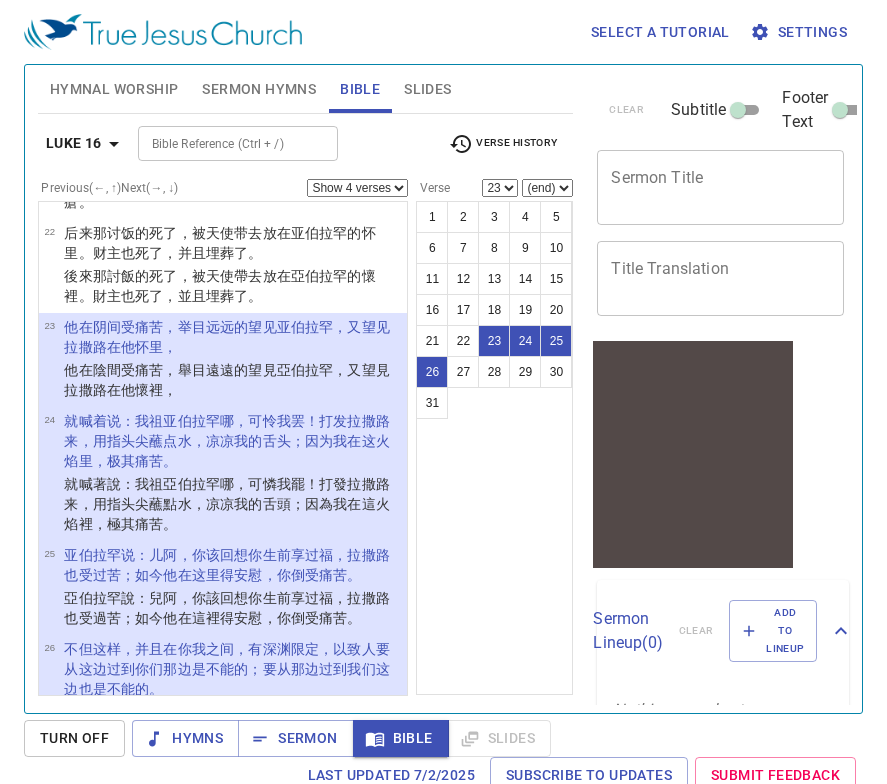 click on "Show 1 verse Show 2 verses Show 3 verses Show 4 verses Show 5 verses" at bounding box center (357, 188) 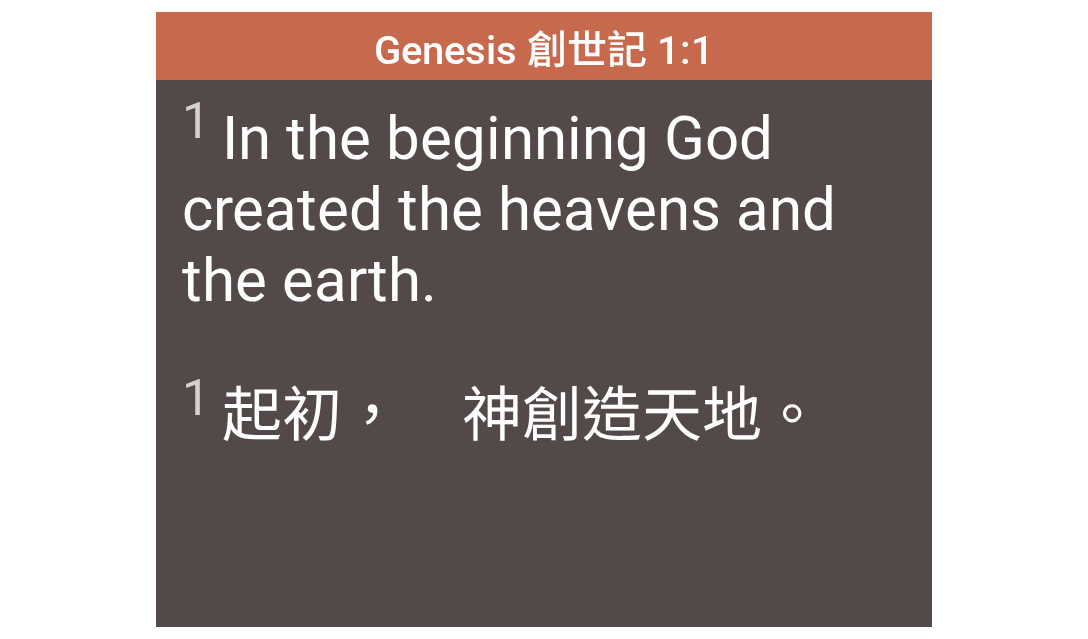 scroll, scrollTop: 0, scrollLeft: 0, axis: both 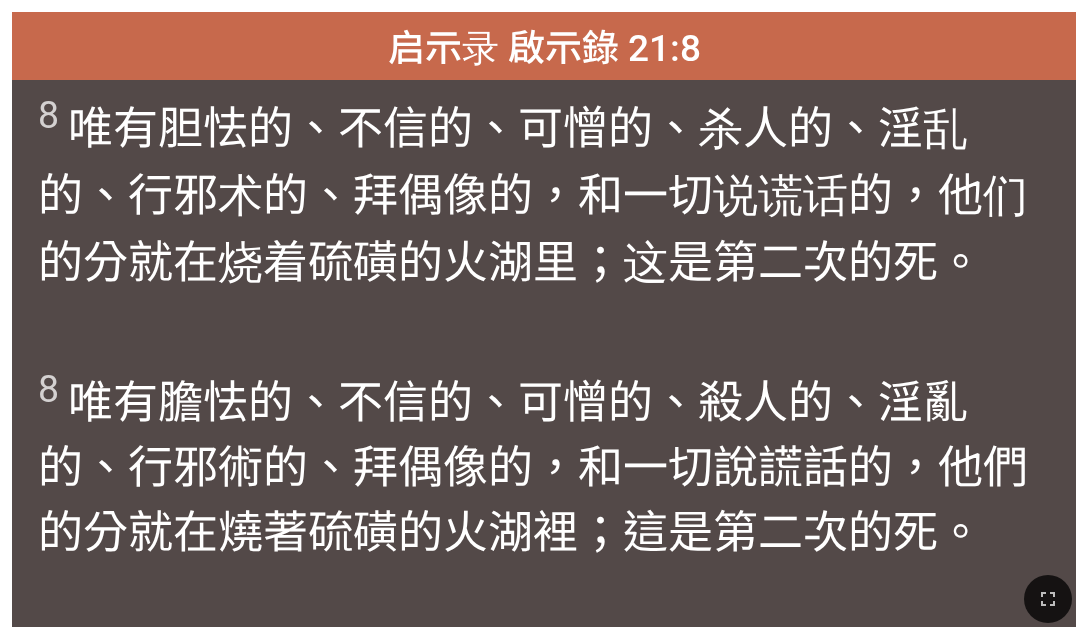 click on "8 唯有 胆怯的 、不信的 、可憎的 、杀人的 、淫乱的 、行邪术的 、拜偶像的 ，和 一切 说谎话的 ，他们的 分 就在烧着 硫磺 的火 湖 里 ；这是 第二次 的死 。" at bounding box center [544, 217] 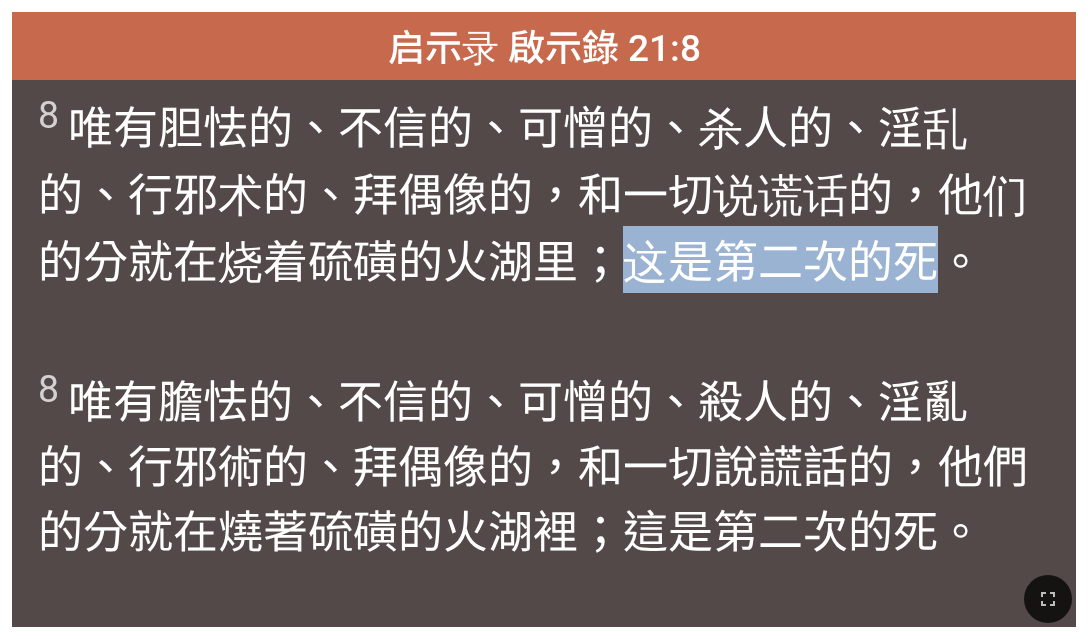 drag, startPoint x: 637, startPoint y: 267, endPoint x: 952, endPoint y: 265, distance: 315.00635 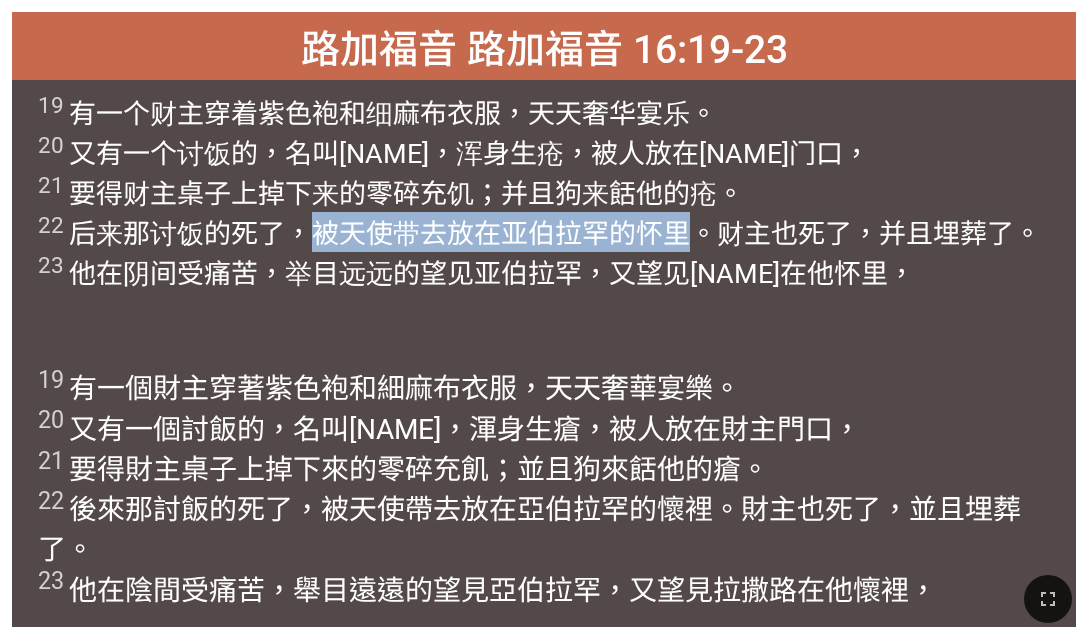 drag, startPoint x: 316, startPoint y: 235, endPoint x: 693, endPoint y: 237, distance: 377.0053 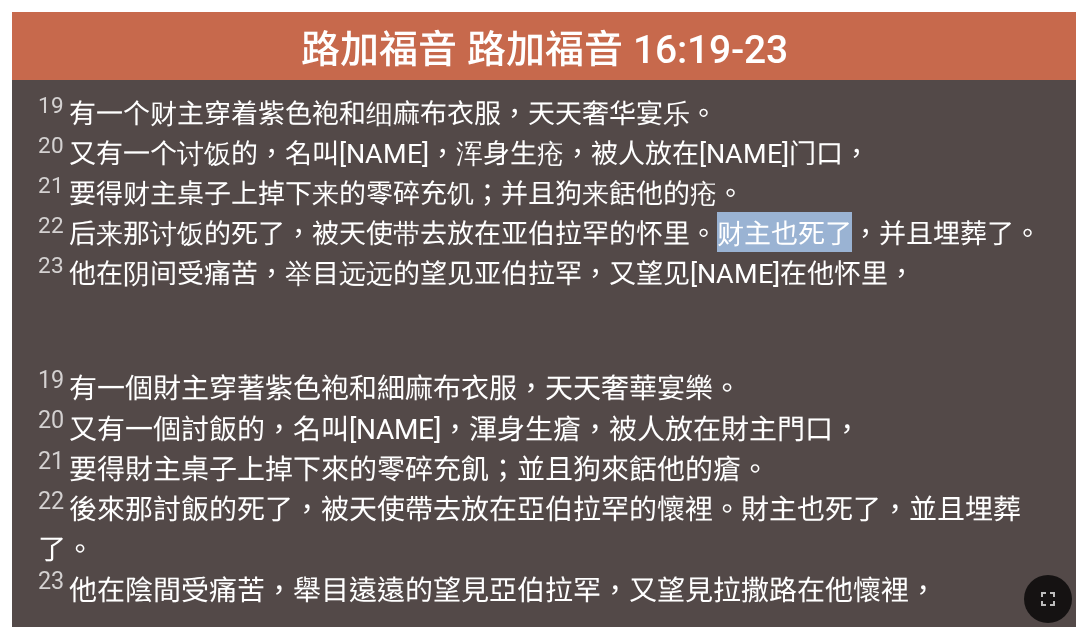 drag, startPoint x: 718, startPoint y: 234, endPoint x: 846, endPoint y: 234, distance: 128 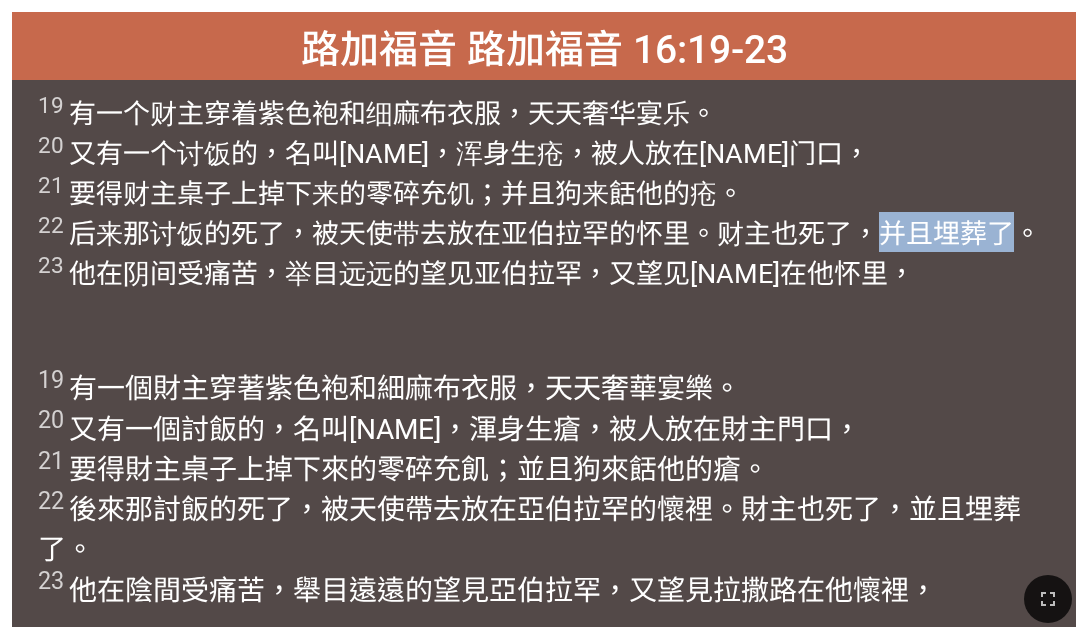 drag, startPoint x: 887, startPoint y: 236, endPoint x: 1008, endPoint y: 229, distance: 121.20231 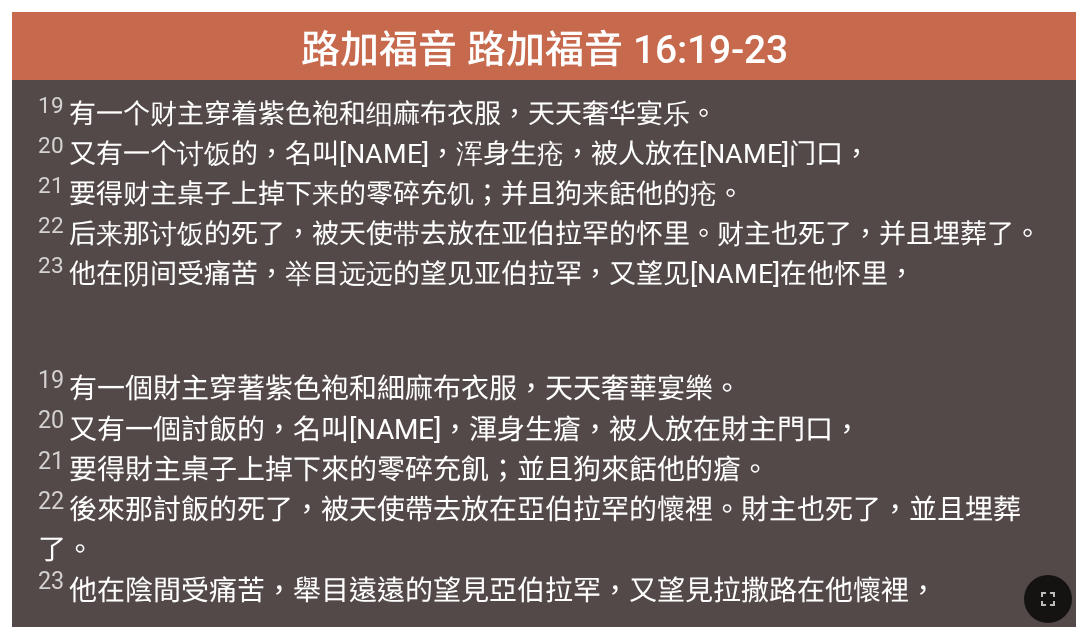 click on "19 有 一个 财主 穿着 紫色 袍和 细麻布 衣服，天天 奢华 宴乐 。 20 又 有 一个 讨饭的 ，名叫 拉撒路 ，浑身生疮 ，被人放 在 财主门口 ， 21 要得 财主 桌子上 掉下来 的零碎 充饥 ；并且 狗 来 餂 他的 疮 。 22 后来 那讨饭的 死了 ，被 天使 带去 放在 亚伯拉罕的 怀里 。财主 也 死了 ，并且 埋葬了 。 23 他 在 阴间 受 痛苦 ，举 目 远远的 望见 亚伯拉罕 ，又 望见拉撒路 在 他 怀里 ，" at bounding box center [544, 217] 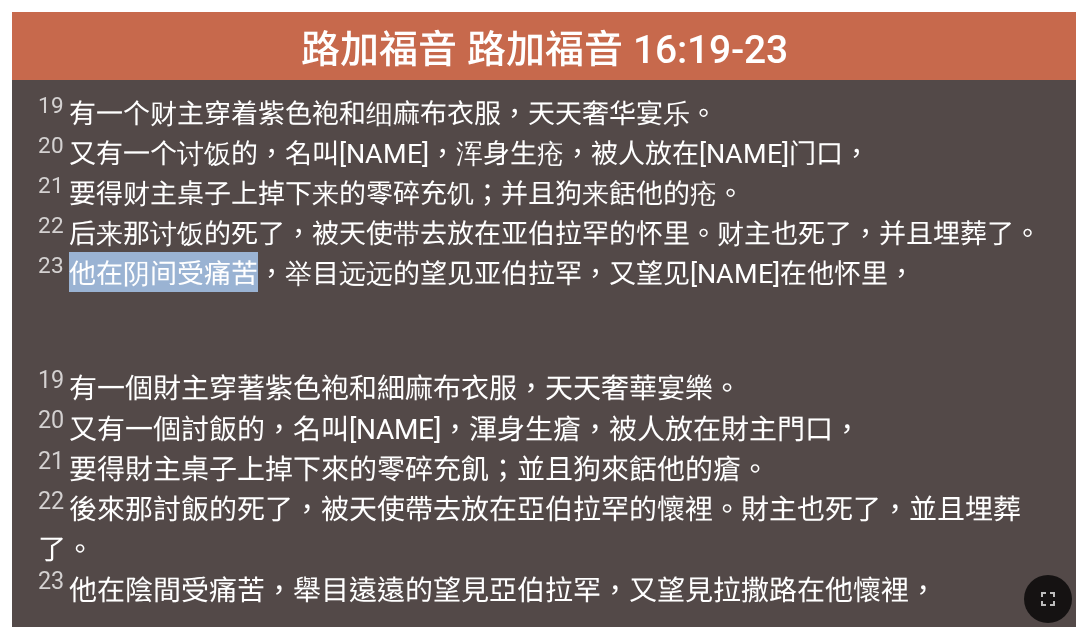 drag, startPoint x: 73, startPoint y: 277, endPoint x: 261, endPoint y: 278, distance: 188.00266 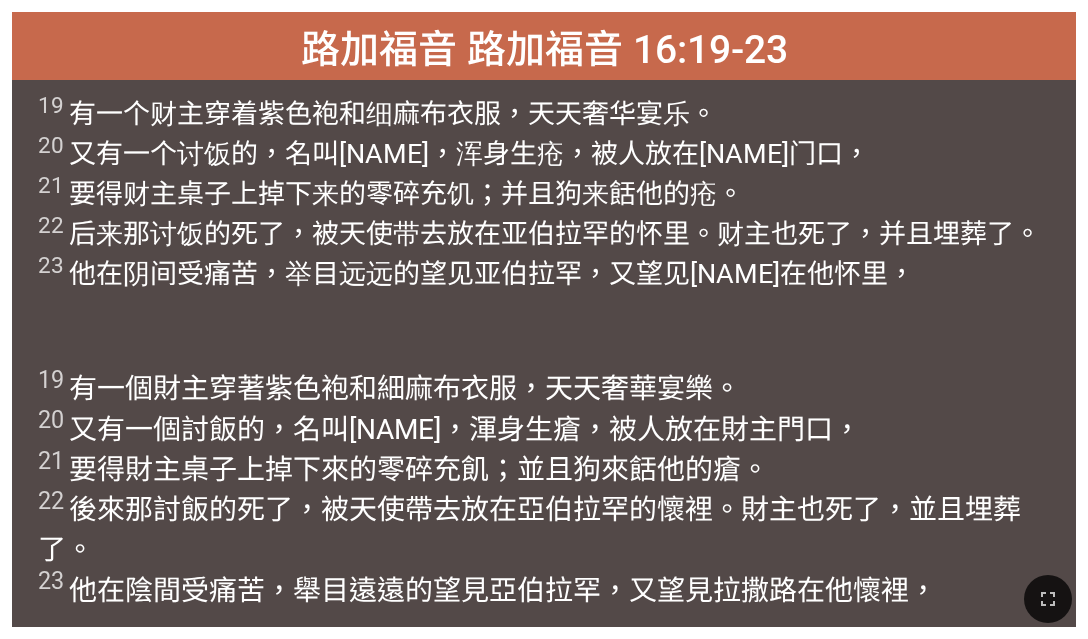 click on "19 有 一个 财主 穿着 紫色 袍和 细麻布 衣服，天天 奢华 宴乐 。 20 又 有 一个 讨饭的 ，名叫 拉撒路 ，浑身生疮 ，被人放 在 财主门口 ， 21 要得 财主 桌子上 掉下来 的零碎 充饥 ；并且 狗 来 餂 他的 疮 。 22 后来 那讨饭的 死了 ，被 天使 带去 放在 亚伯拉罕的 怀里 。财主 也 死了 ，并且 埋葬了 。 23 他 在 阴间 受 痛苦 ，举 目 远远的 望见 亚伯拉罕 ，又 望见拉撒路 在 他 怀里 ，" at bounding box center [544, 217] 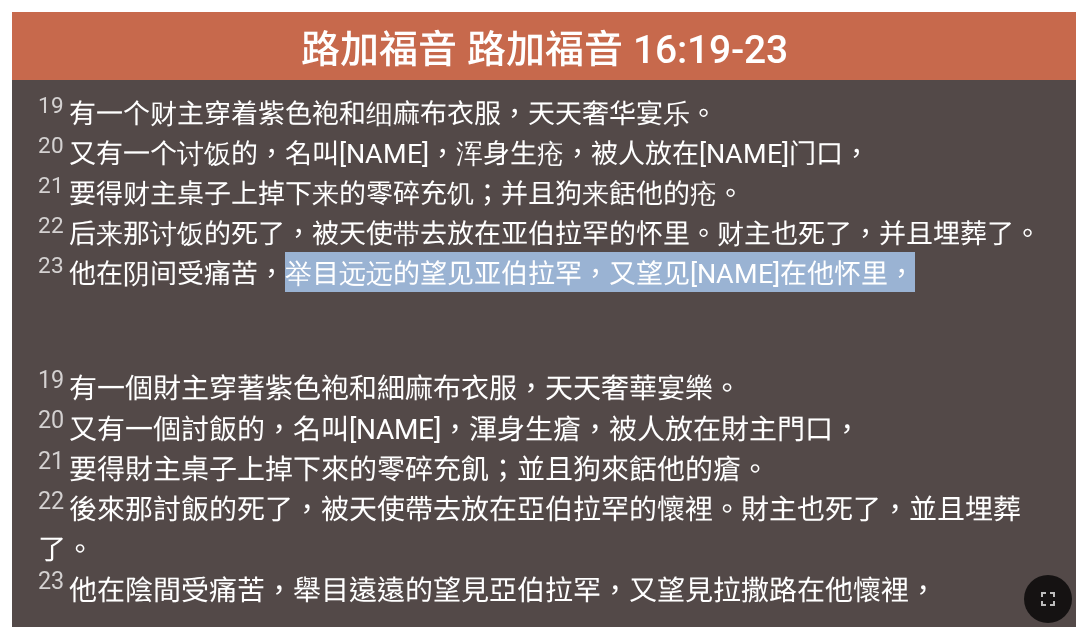 drag, startPoint x: 283, startPoint y: 277, endPoint x: 913, endPoint y: 281, distance: 630.0127 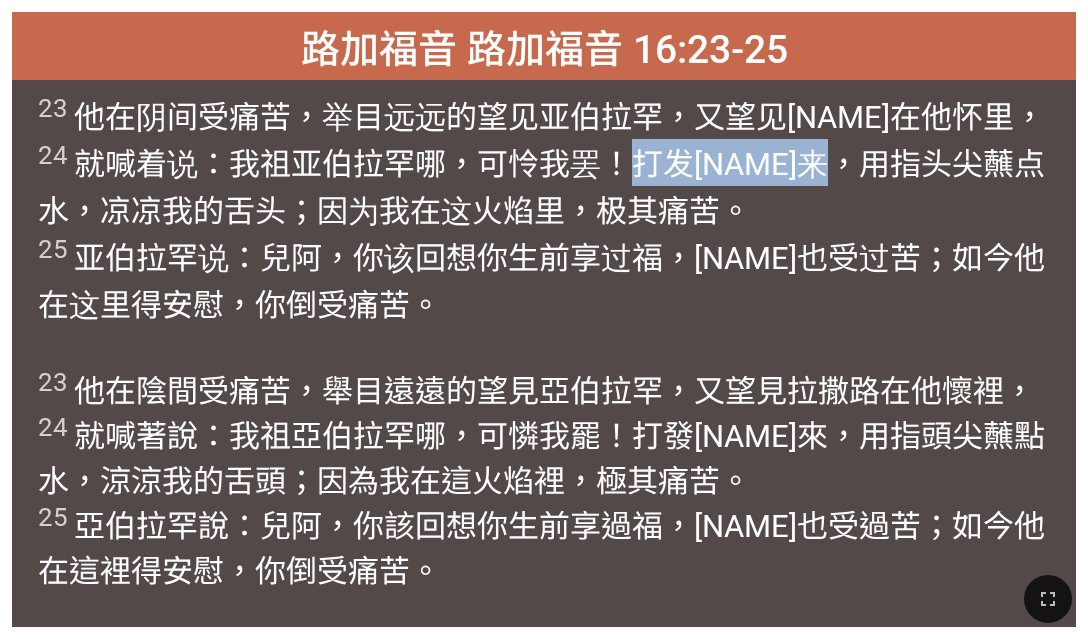 drag, startPoint x: 636, startPoint y: 165, endPoint x: 810, endPoint y: 165, distance: 174 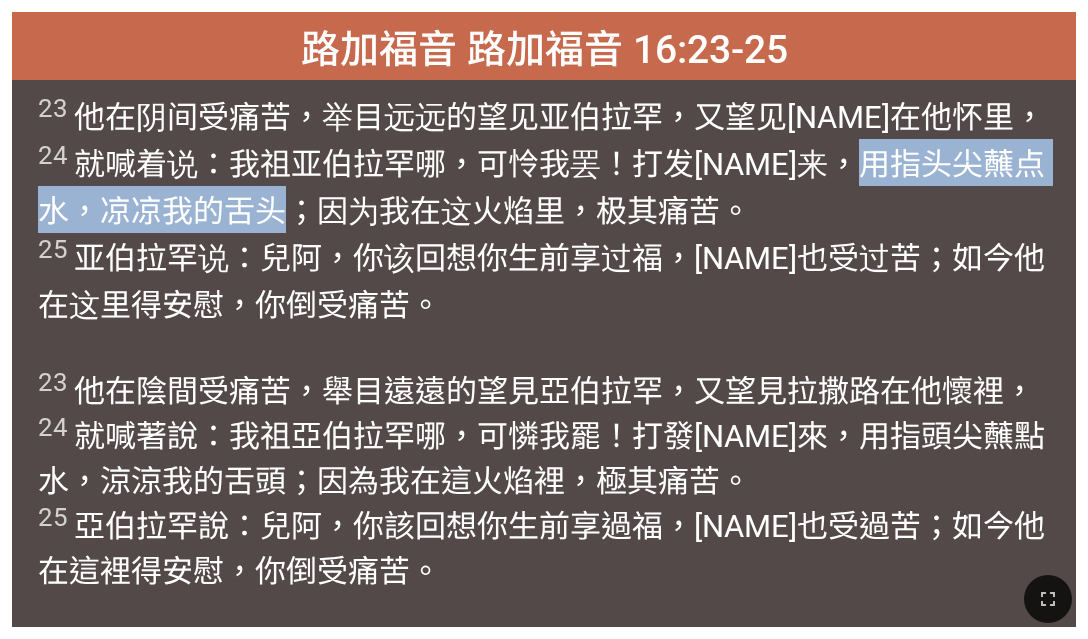 drag, startPoint x: 850, startPoint y: 163, endPoint x: 279, endPoint y: 208, distance: 572.77045 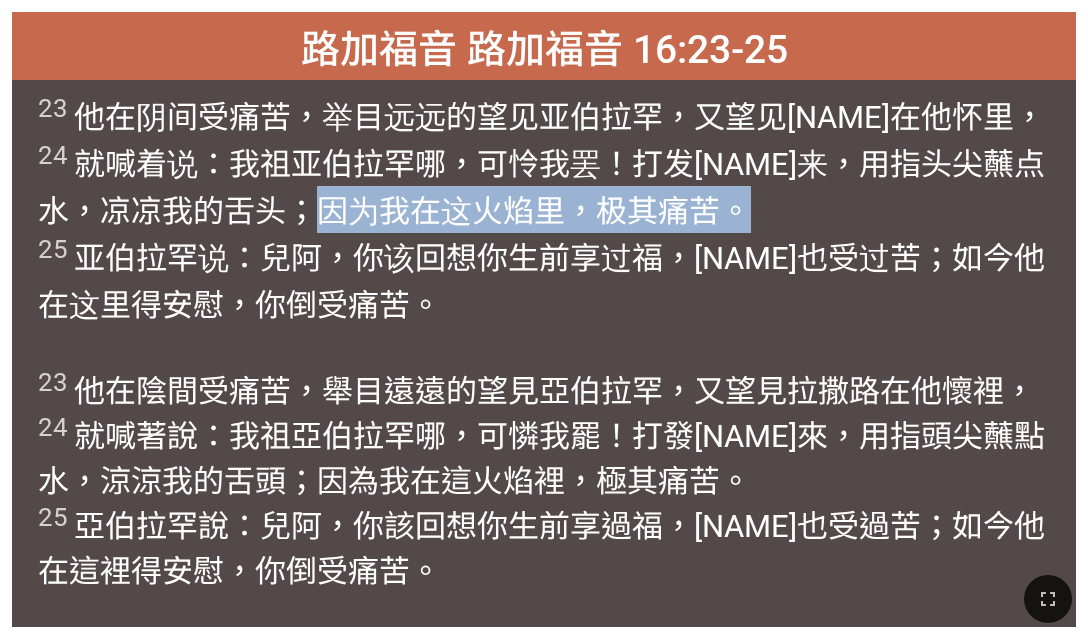 drag, startPoint x: 323, startPoint y: 212, endPoint x: 756, endPoint y: 213, distance: 433.00116 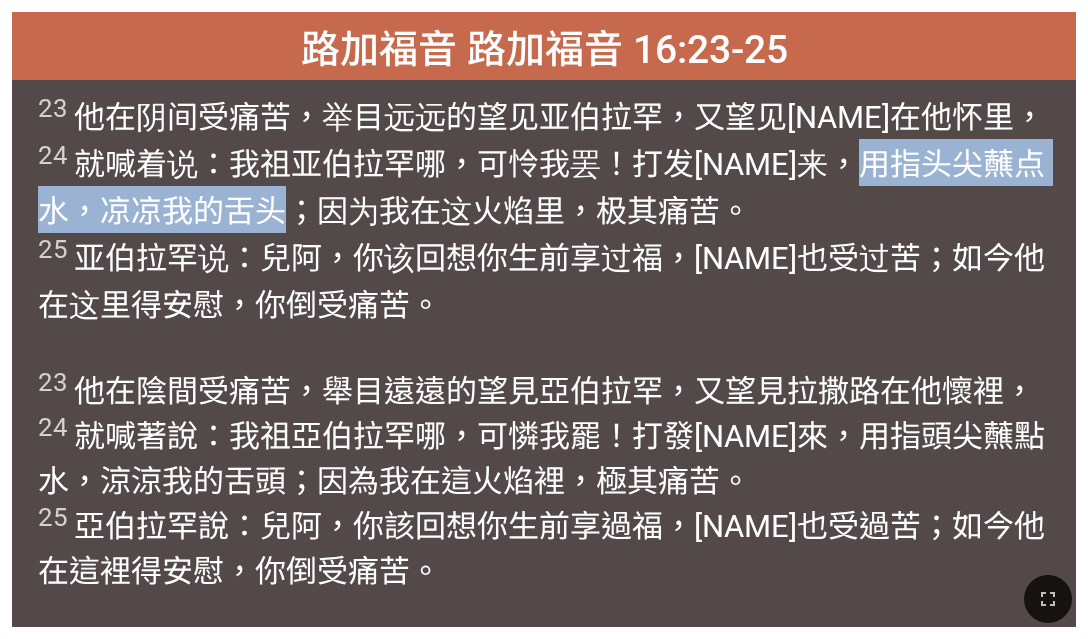 drag, startPoint x: 853, startPoint y: 167, endPoint x: 301, endPoint y: 210, distance: 553.6723 